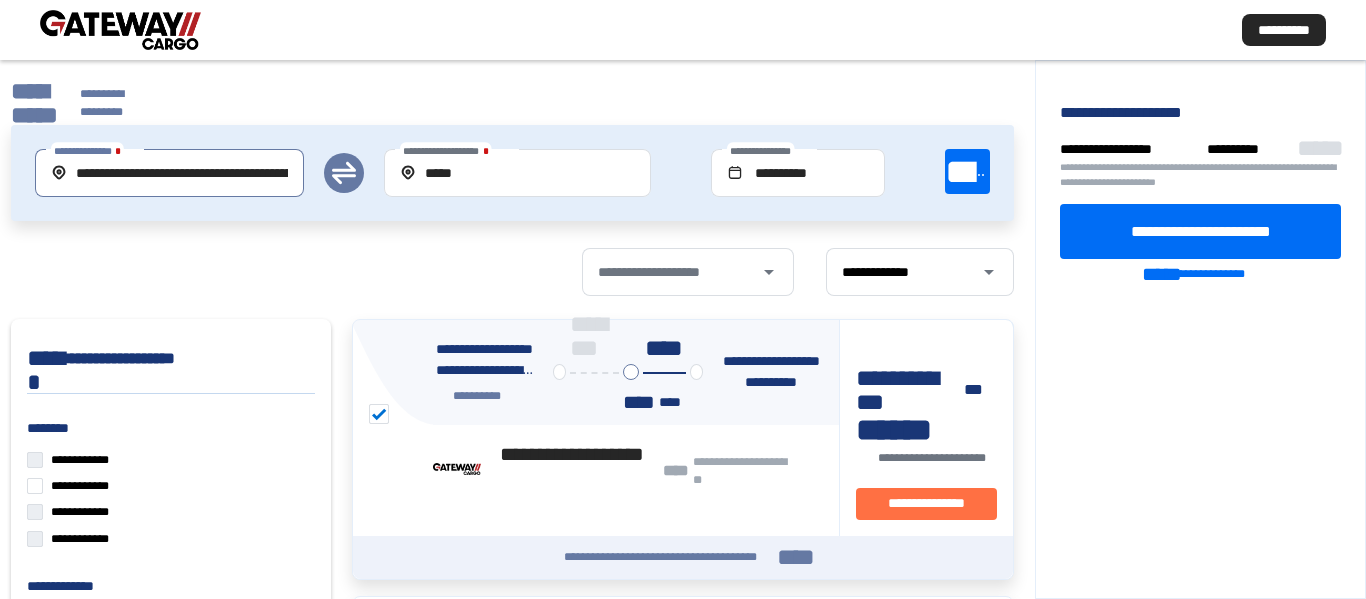 scroll, scrollTop: 0, scrollLeft: 0, axis: both 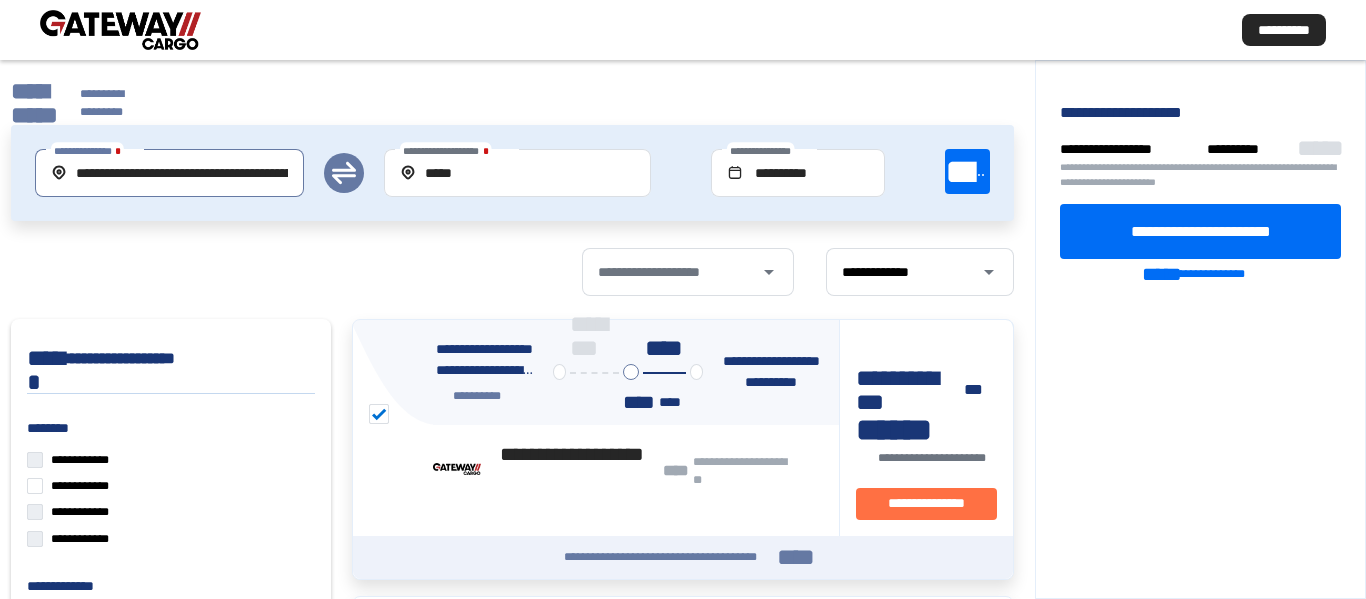 click on "**********" at bounding box center [683, 30] 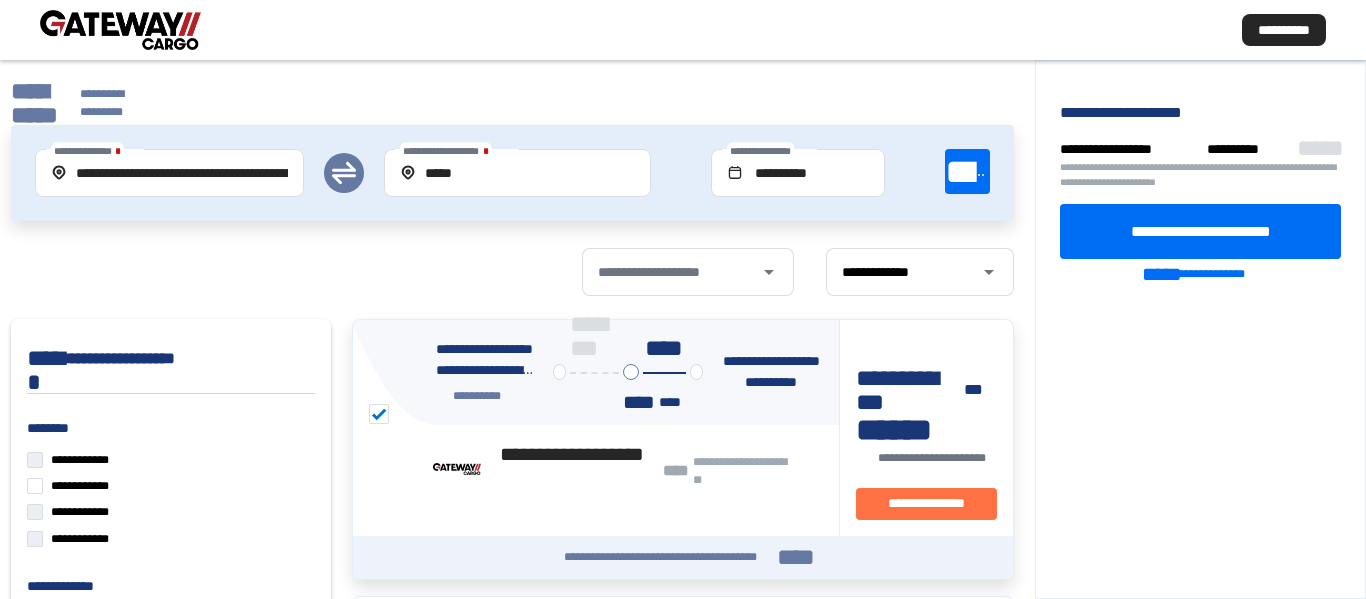 click at bounding box center [120, 30] 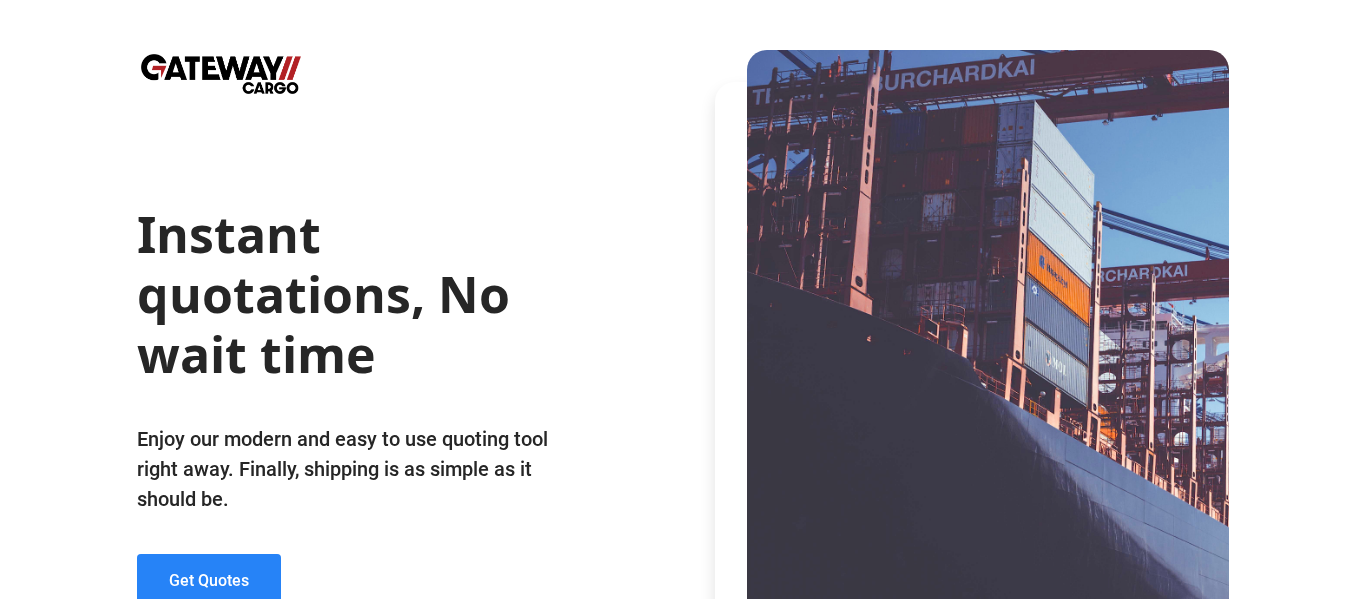 click on "Get Quotes" 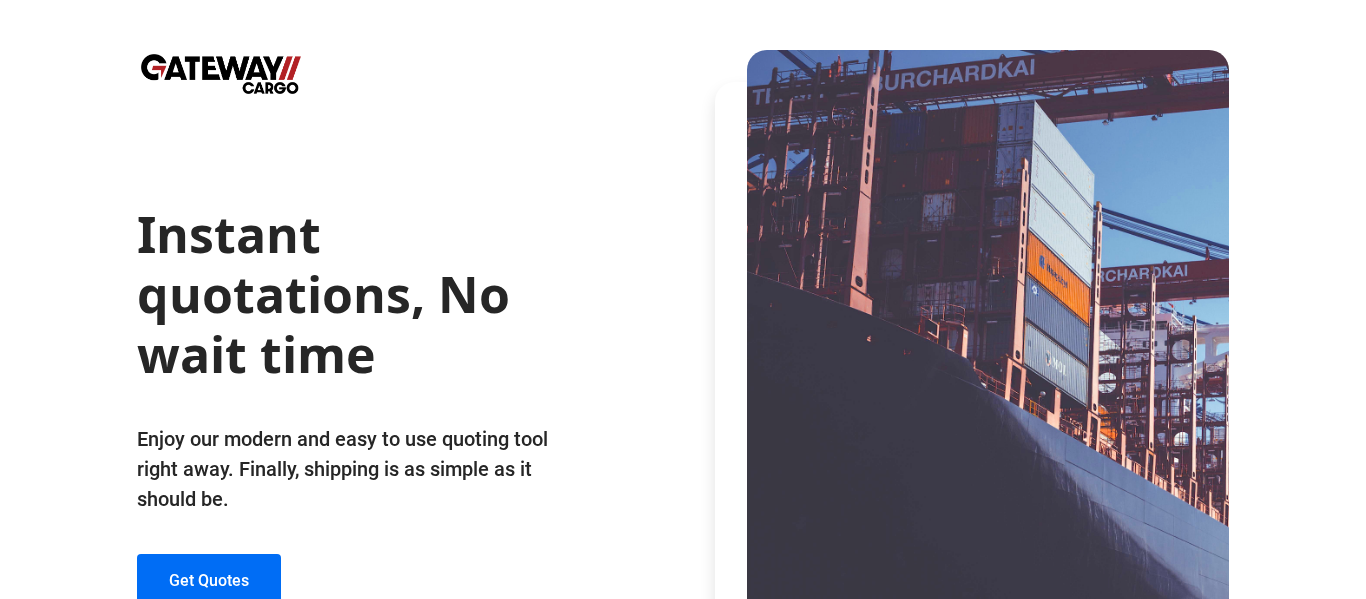 drag, startPoint x: 725, startPoint y: 452, endPoint x: 453, endPoint y: 481, distance: 273.5416 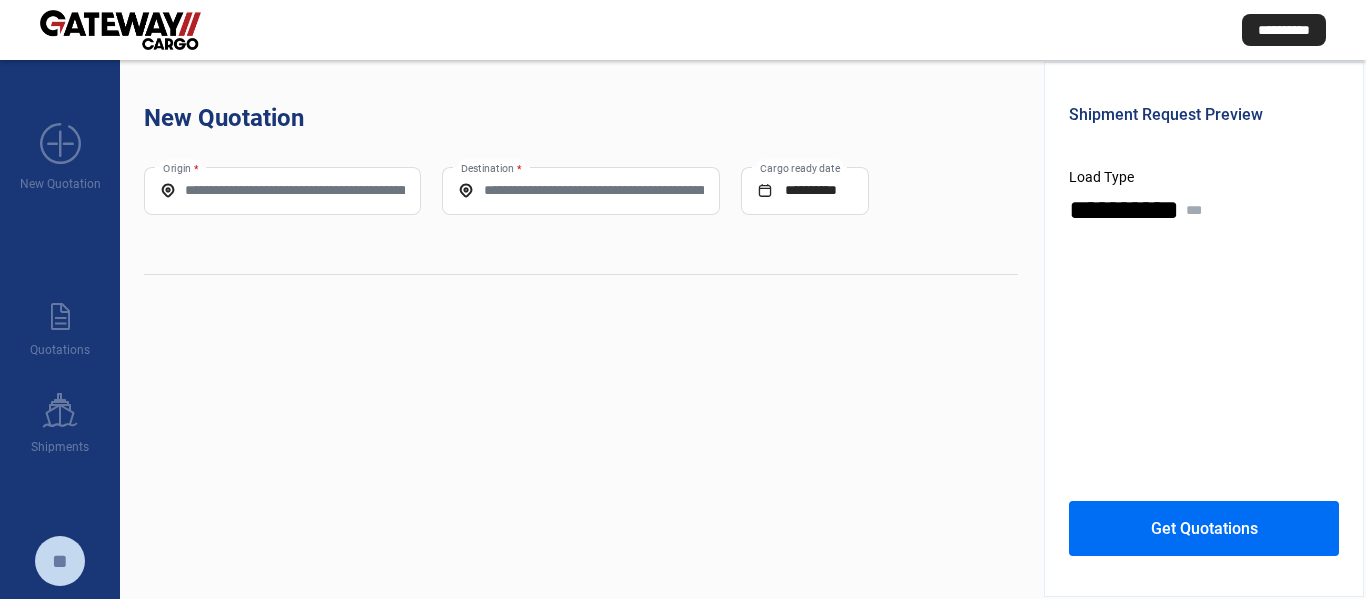 click on "Origin *" 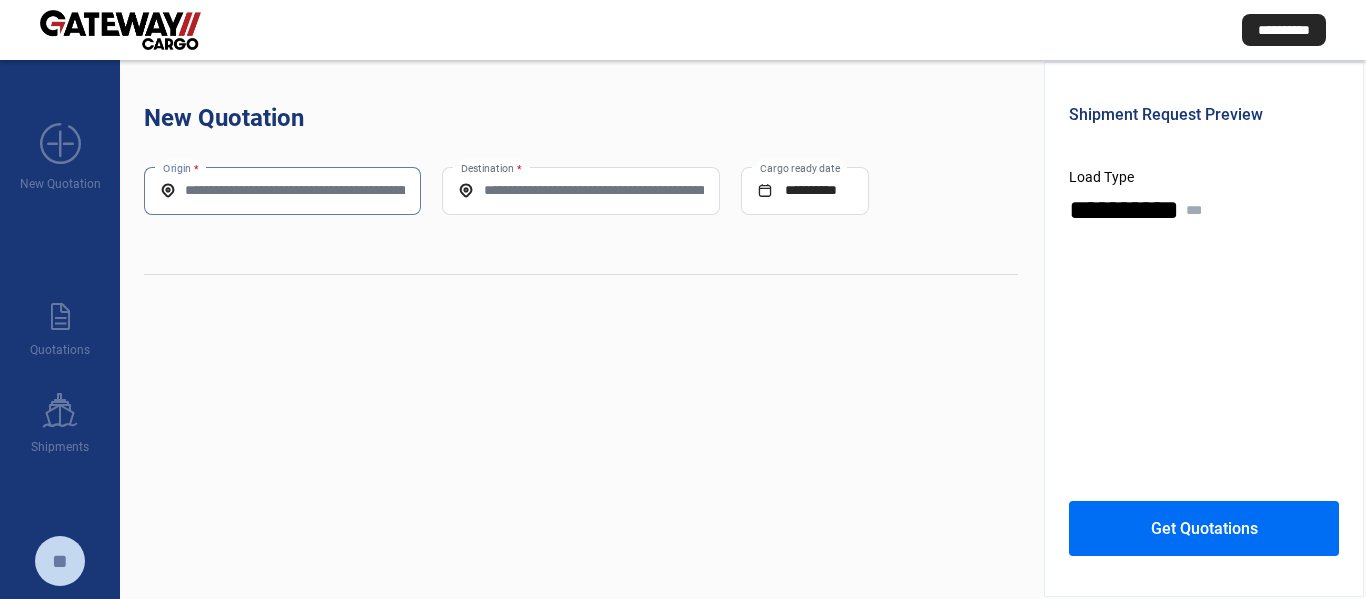 click on "Origin *" at bounding box center (282, 190) 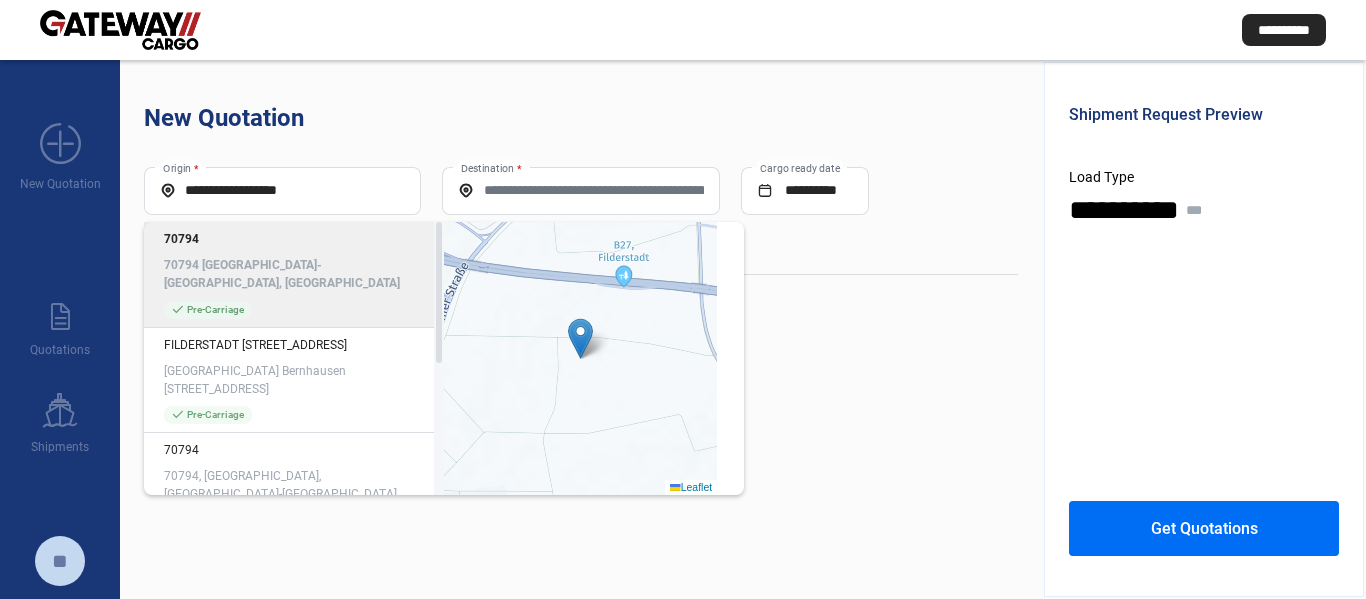 click on "70794" 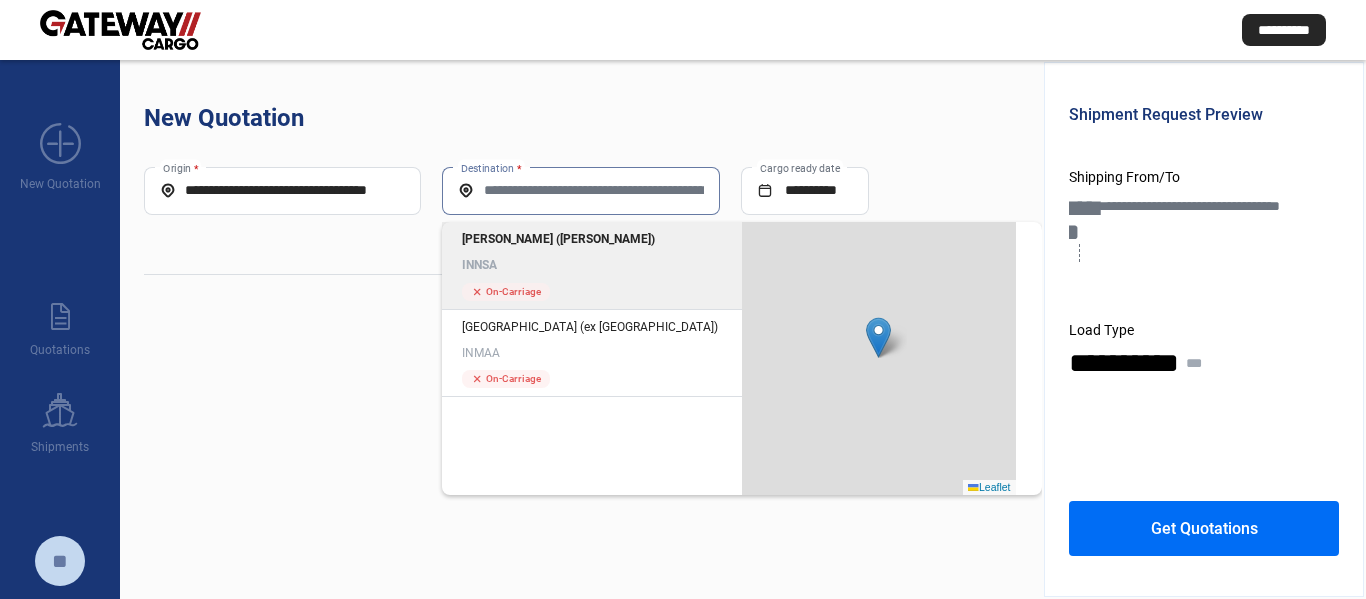 click on "Destination *" at bounding box center [580, 190] 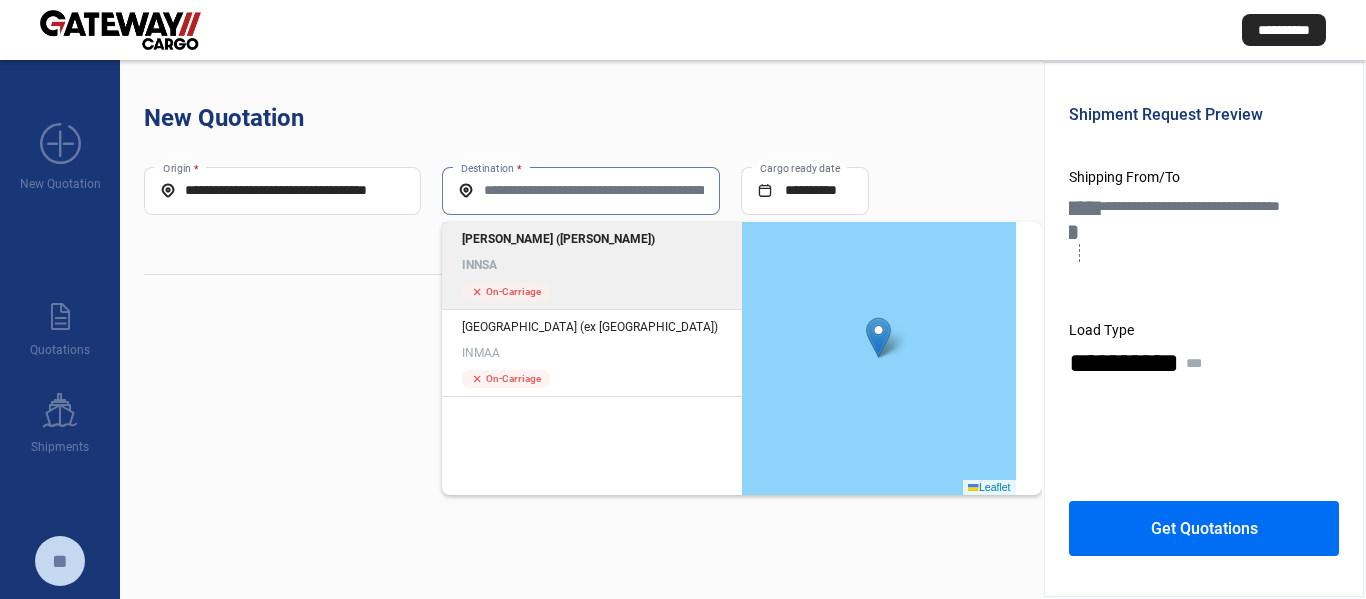 click on "[PERSON_NAME] ([PERSON_NAME])" 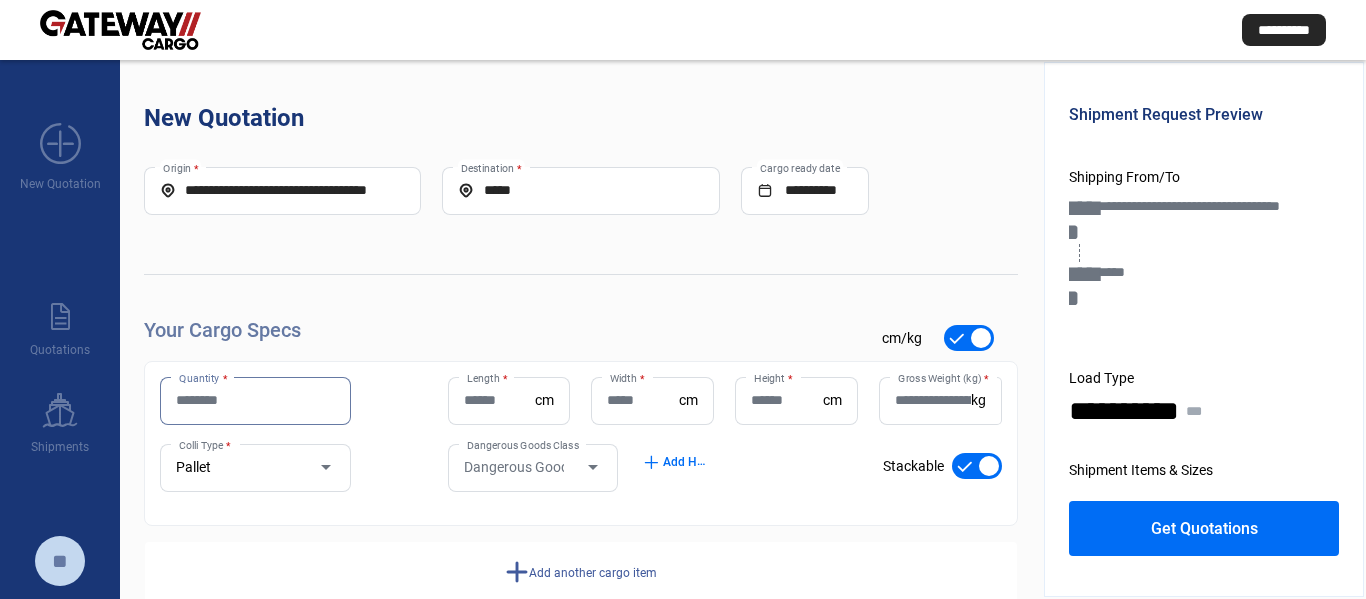 click on "Quantity *" at bounding box center [255, 400] 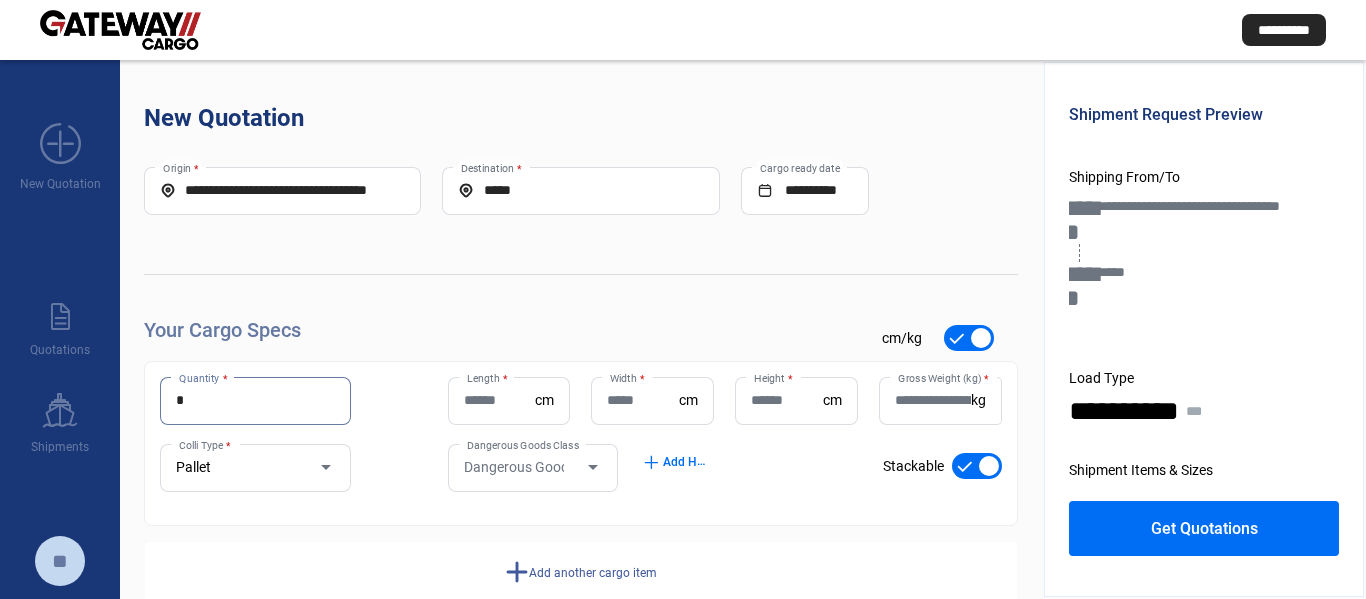 type on "*" 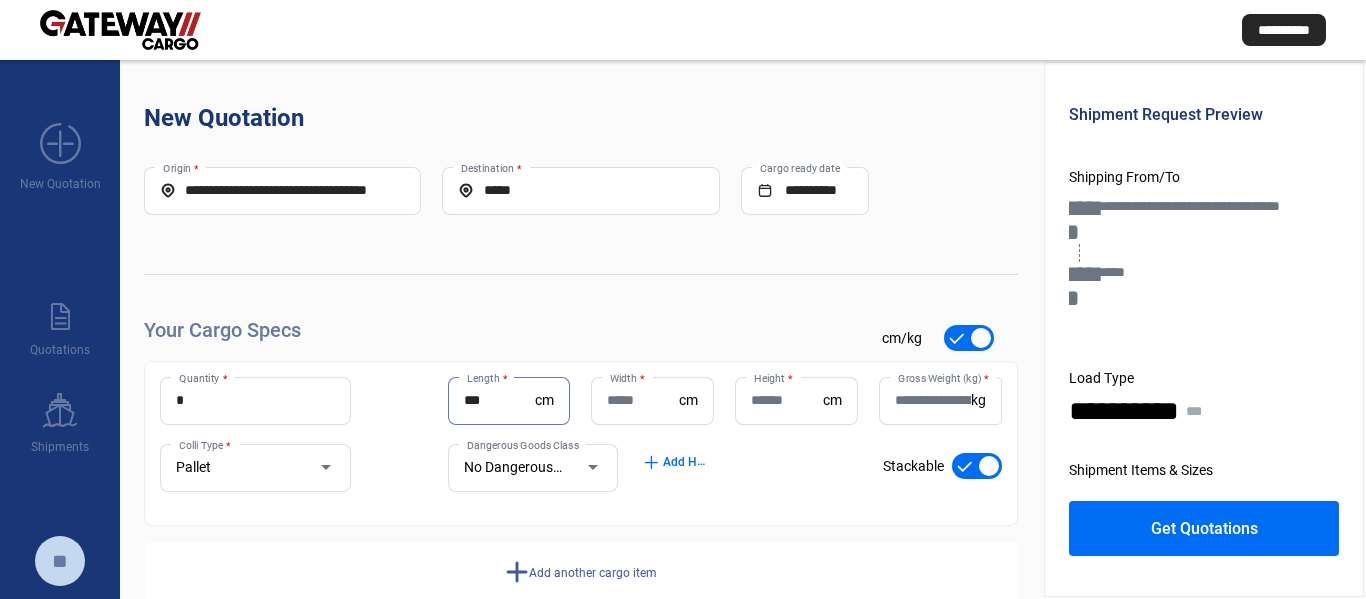 type on "***" 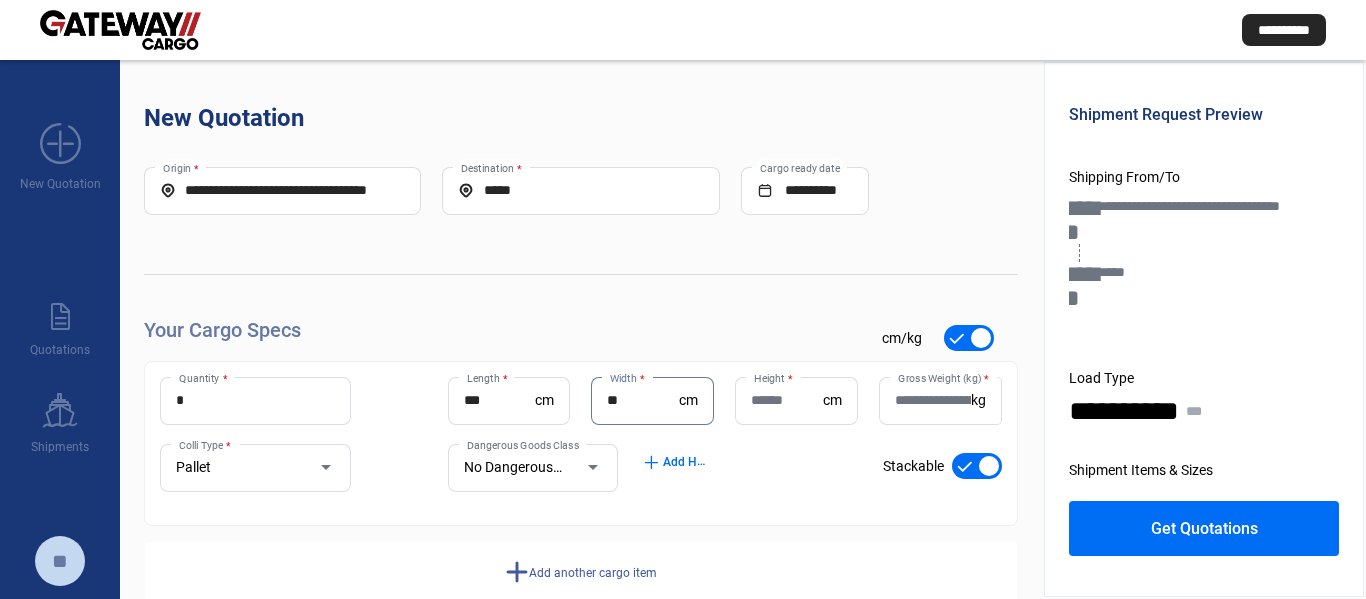 type on "**" 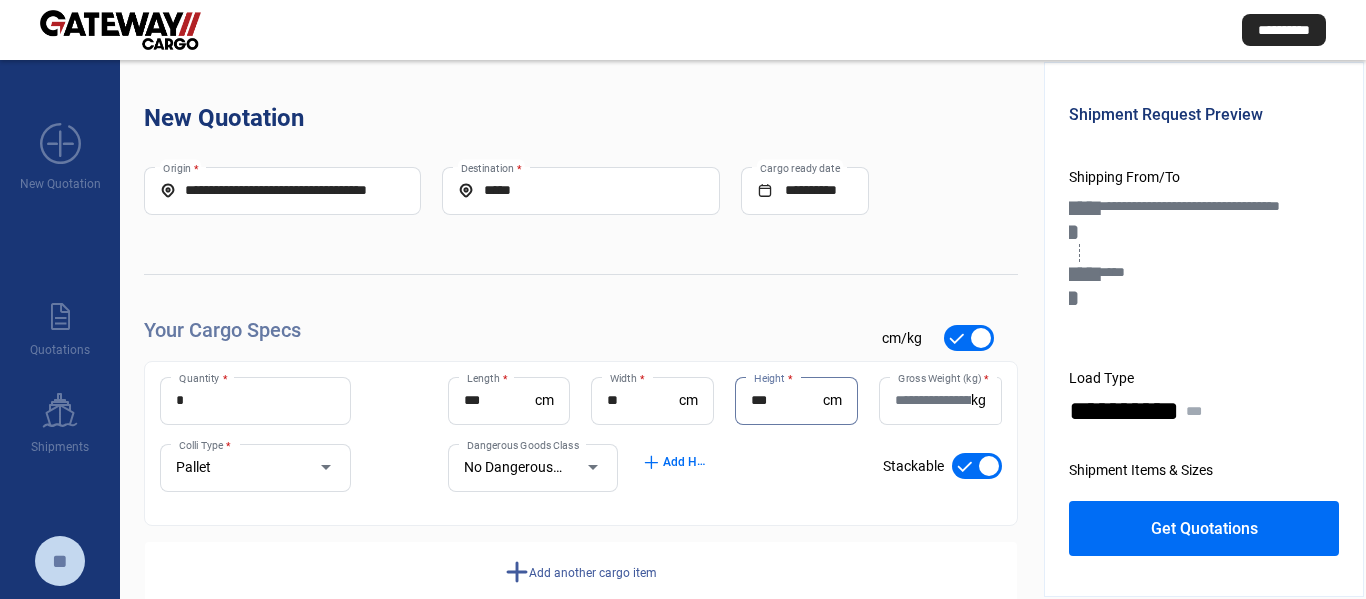 type on "***" 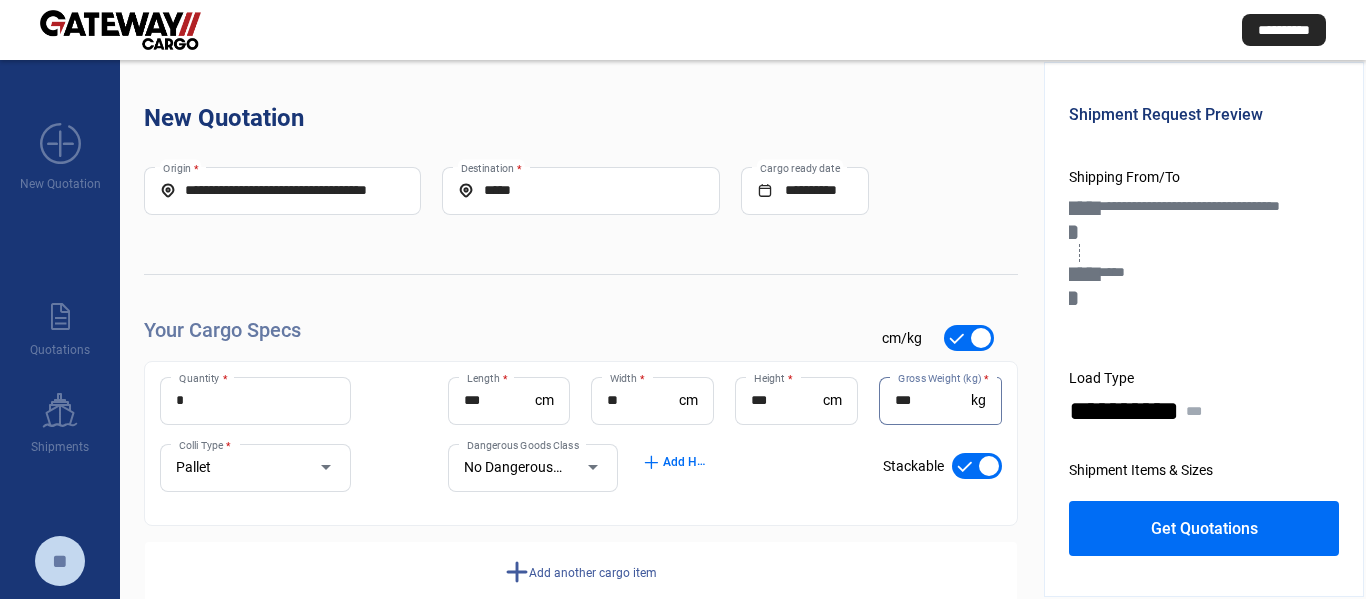 type on "***" 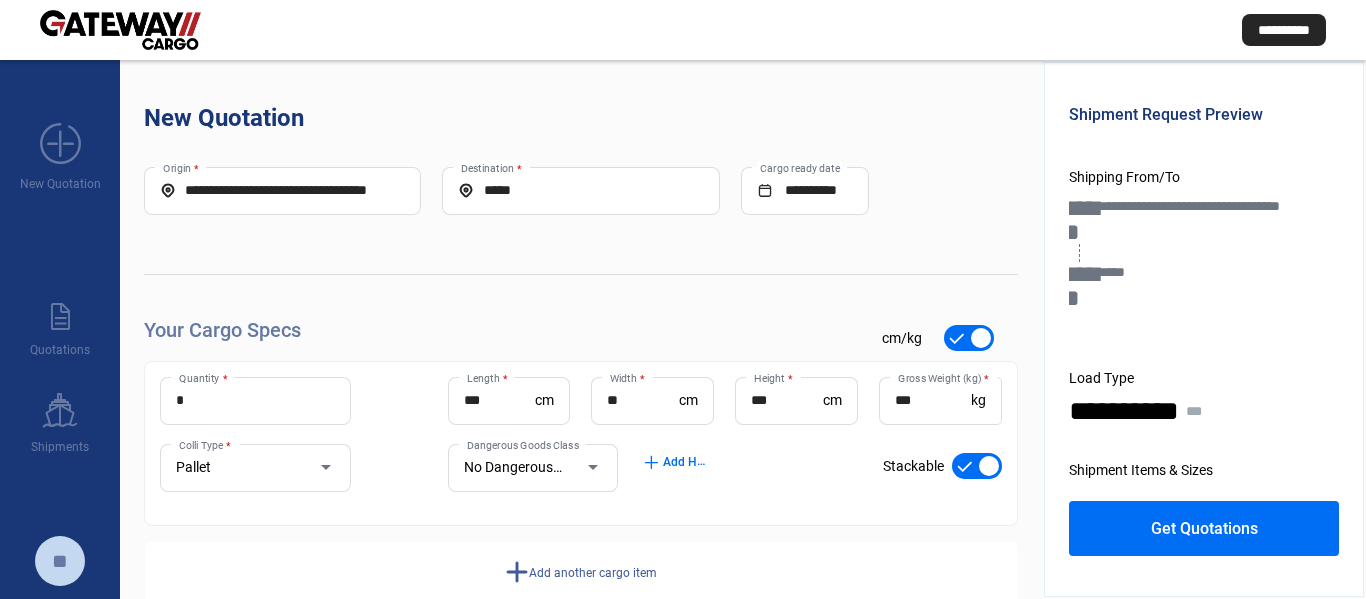 drag, startPoint x: 1263, startPoint y: 376, endPoint x: 1245, endPoint y: 466, distance: 91.78235 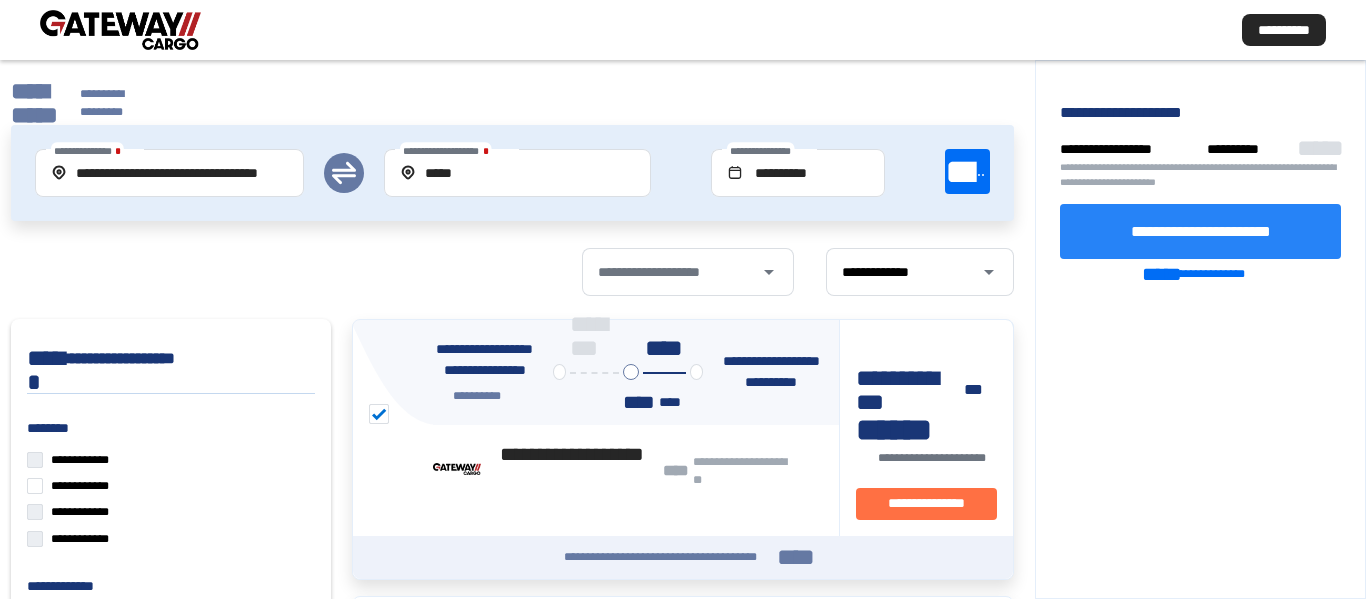 click on "**********" 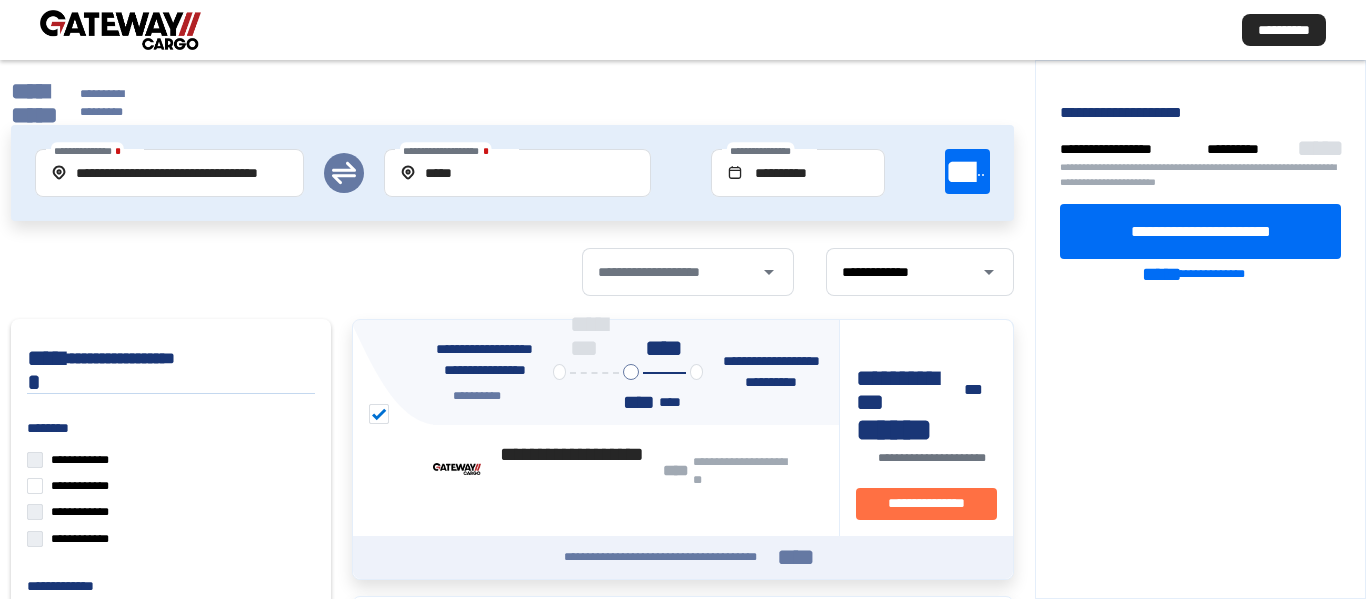 click at bounding box center [120, 30] 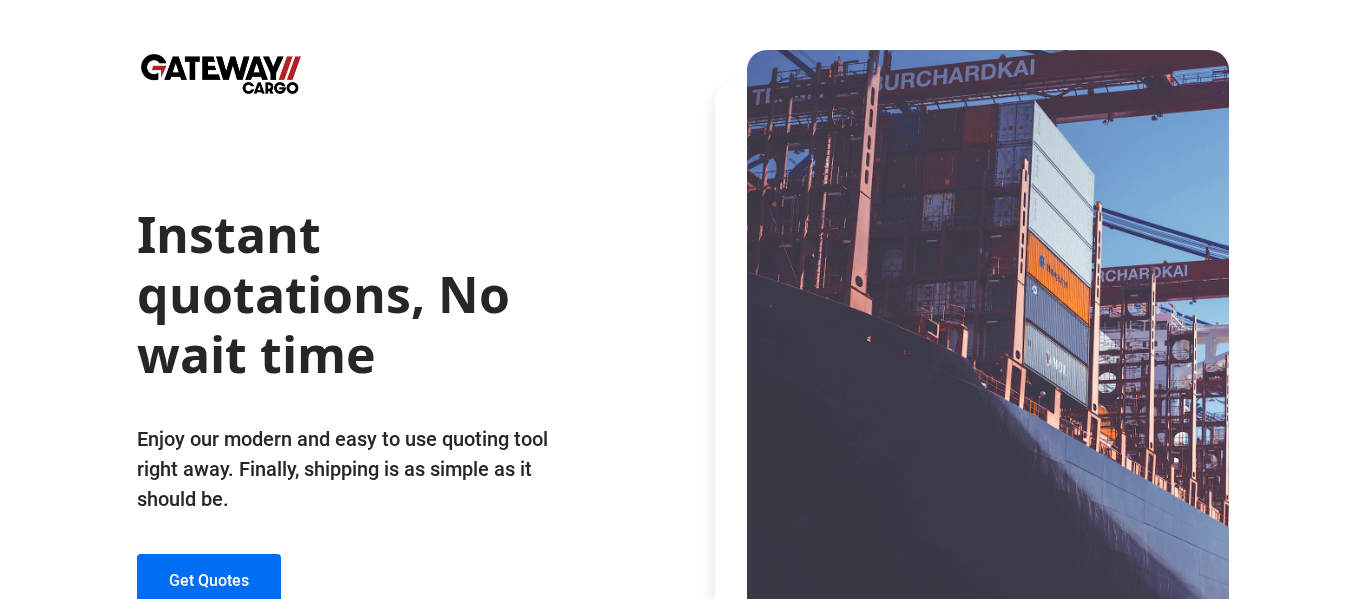 click on "Instant quotations, No wait time   Enjoy our modern and easy to use quoting tool right away. Finally, shipping is as simple as it should be.  Get Quotes" 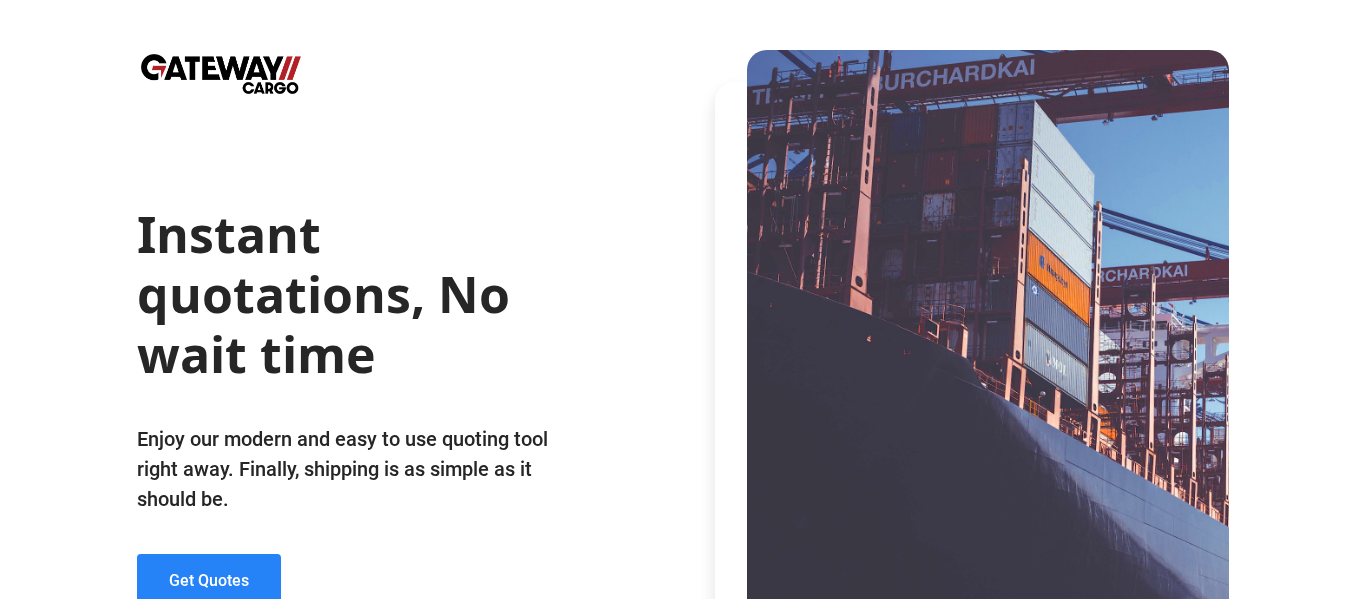 click on "Get Quotes" 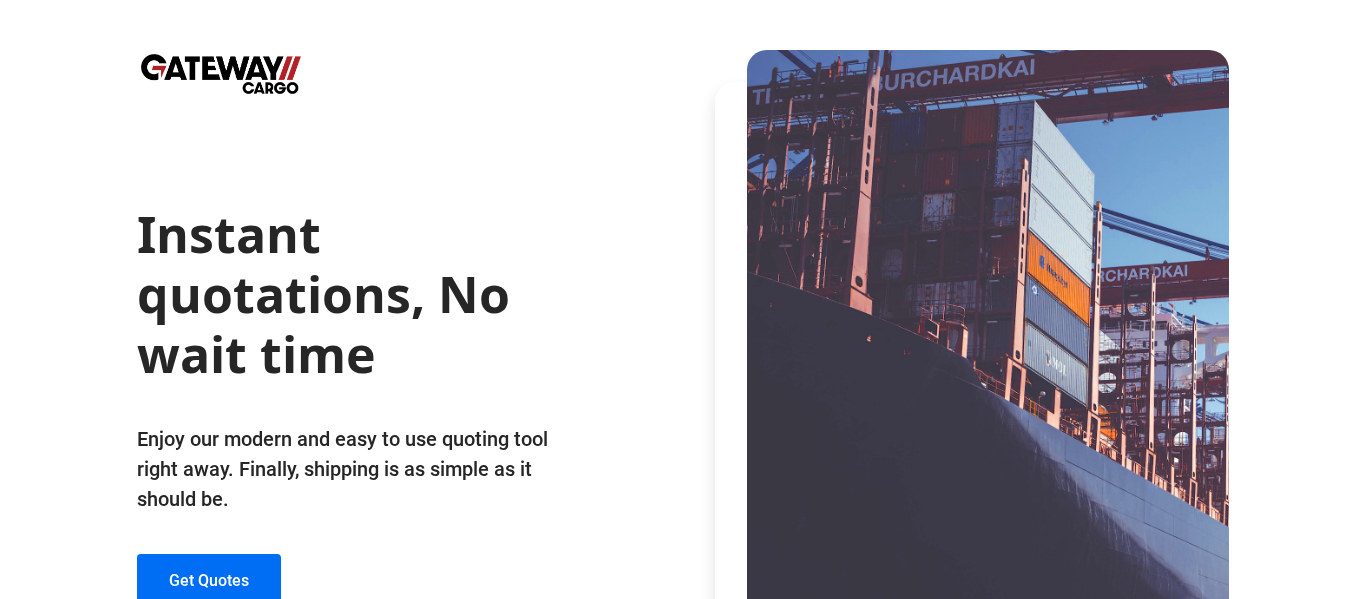 type 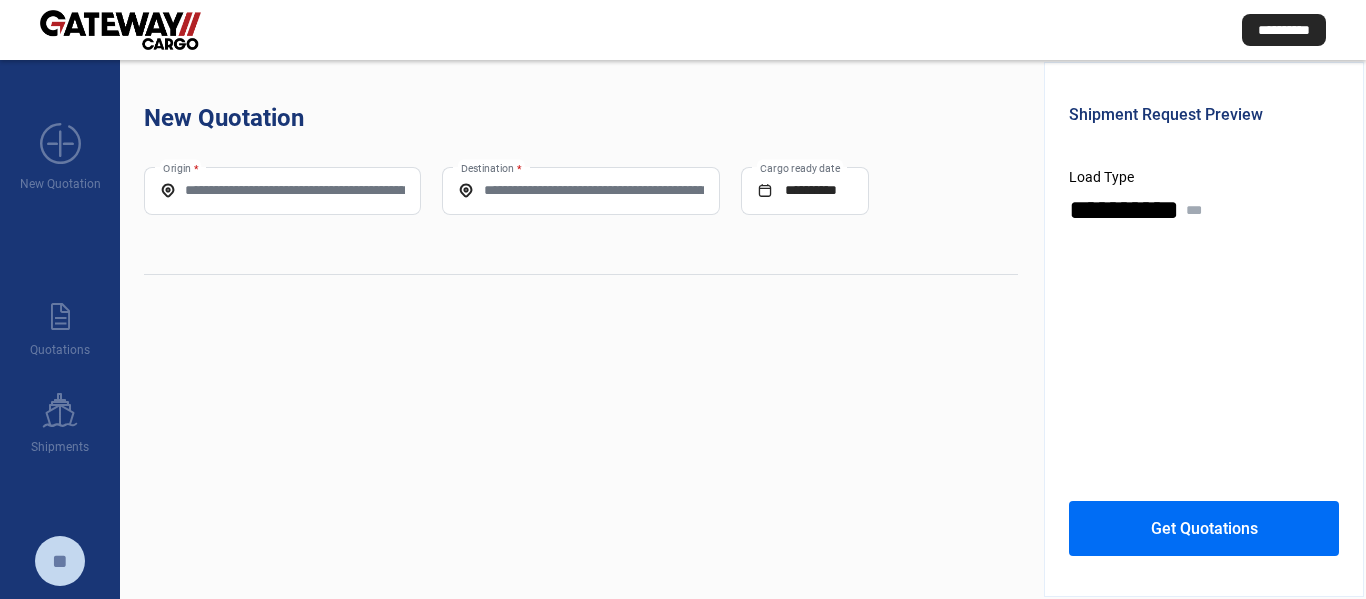 click on "Origin *" at bounding box center (282, 190) 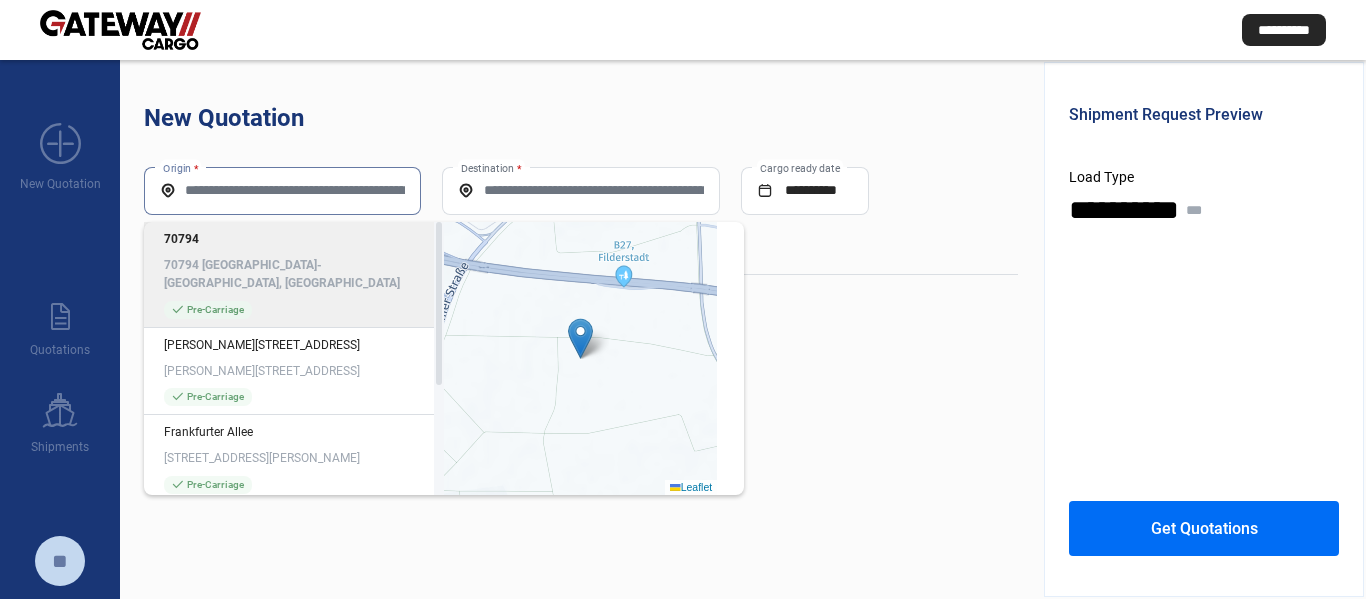 paste on "**********" 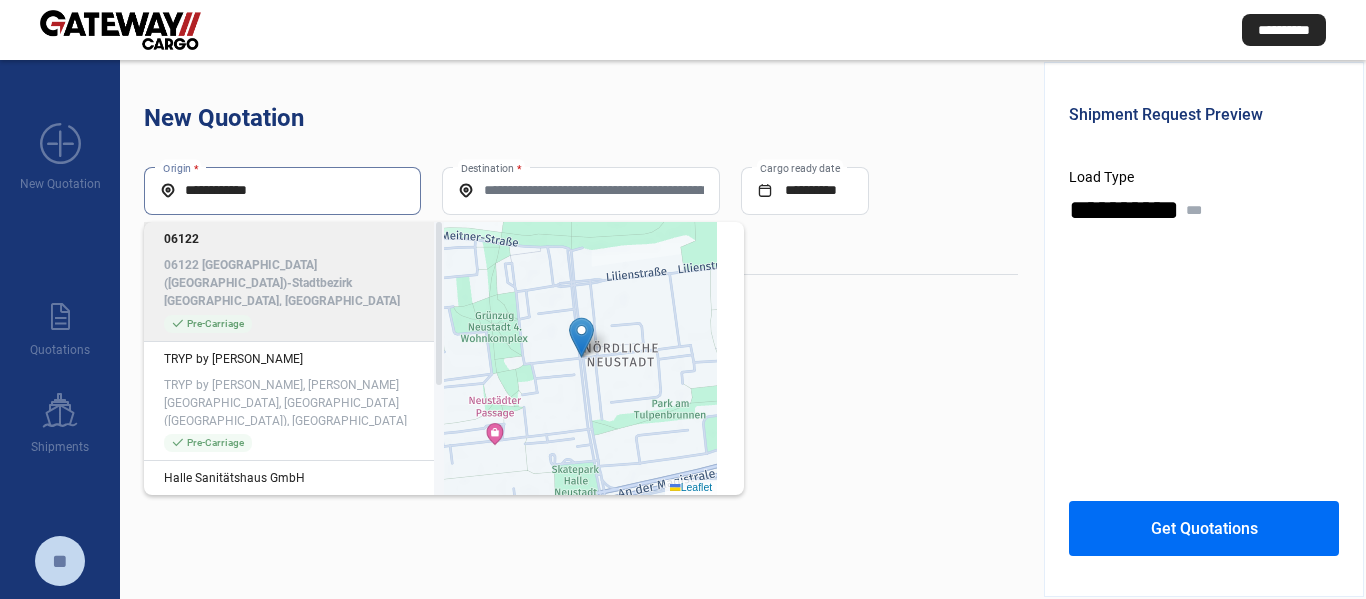 paste on "**********" 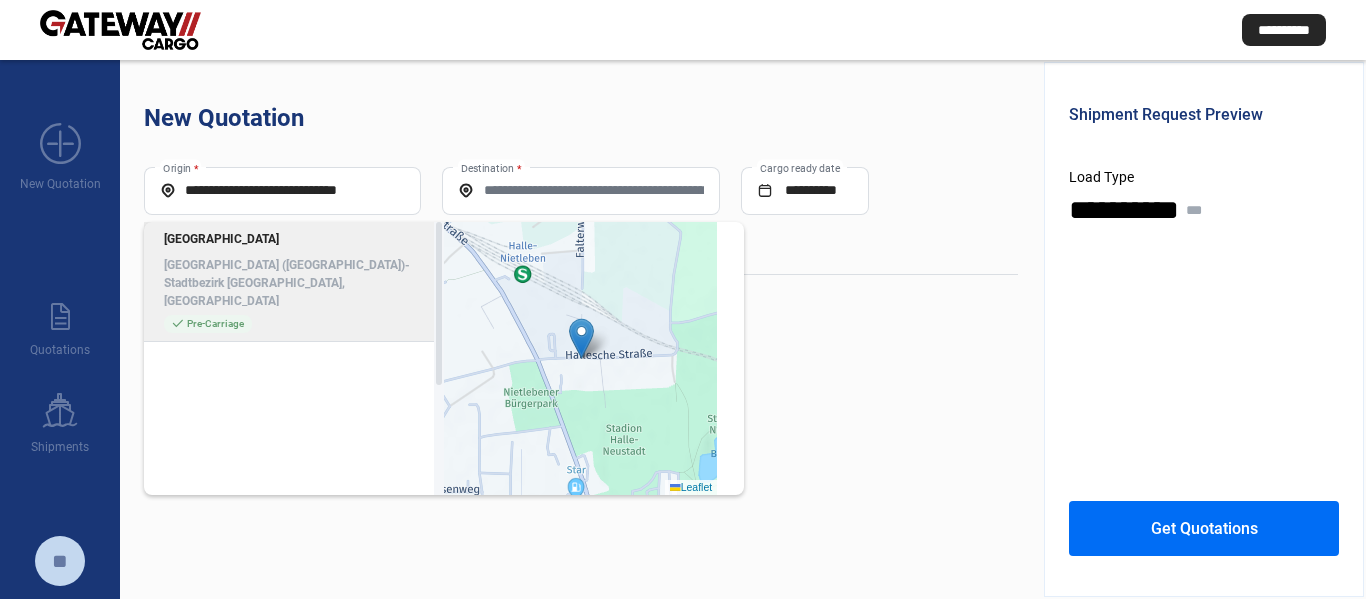click on "[GEOGRAPHIC_DATA] ([GEOGRAPHIC_DATA])-Stadtbezirk [GEOGRAPHIC_DATA], [GEOGRAPHIC_DATA]" 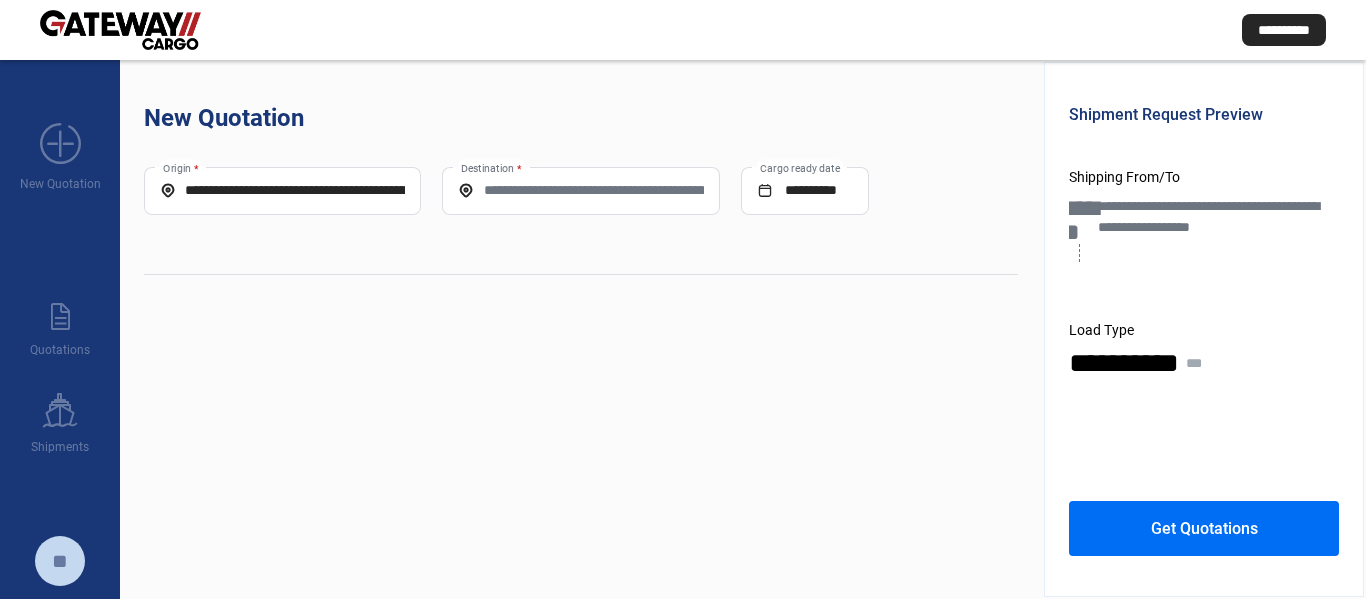 click on "Destination *" at bounding box center [580, 190] 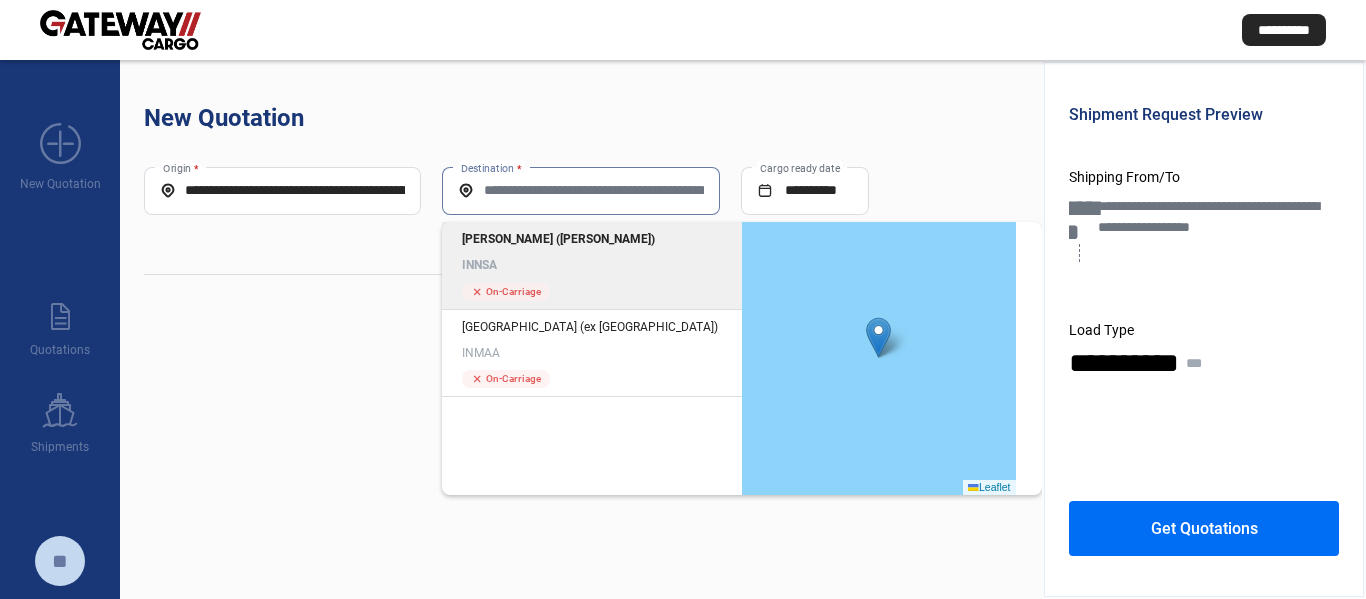 click on "INNSA" 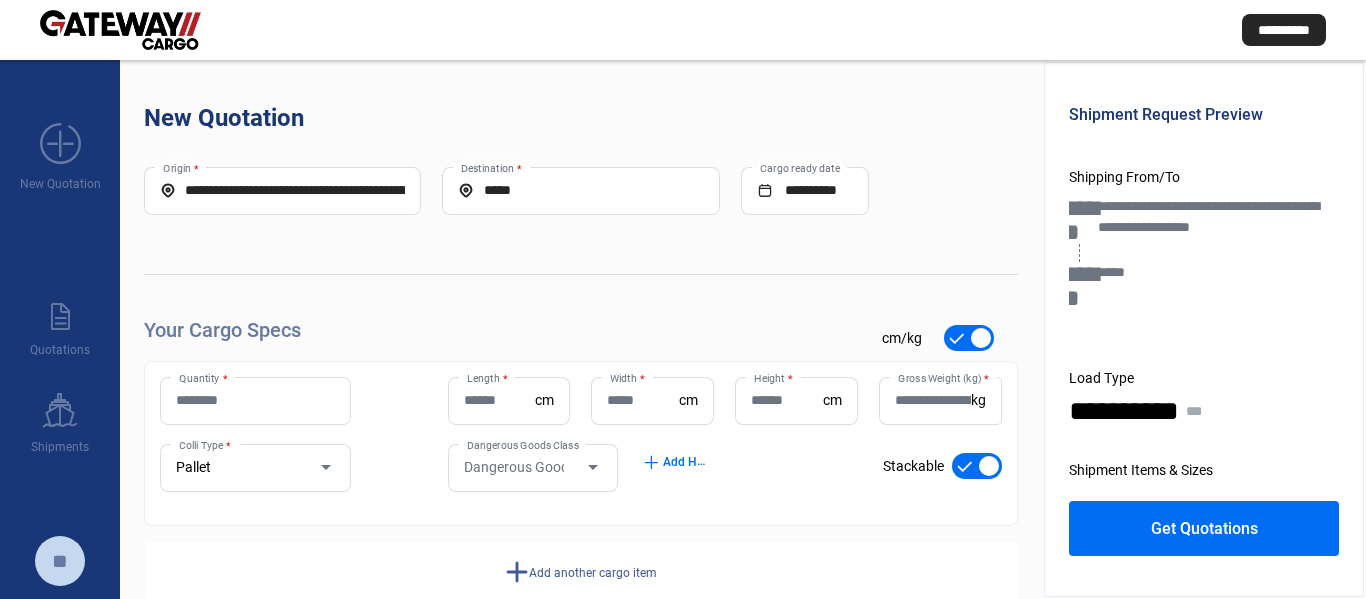 scroll, scrollTop: 0, scrollLeft: 185, axis: horizontal 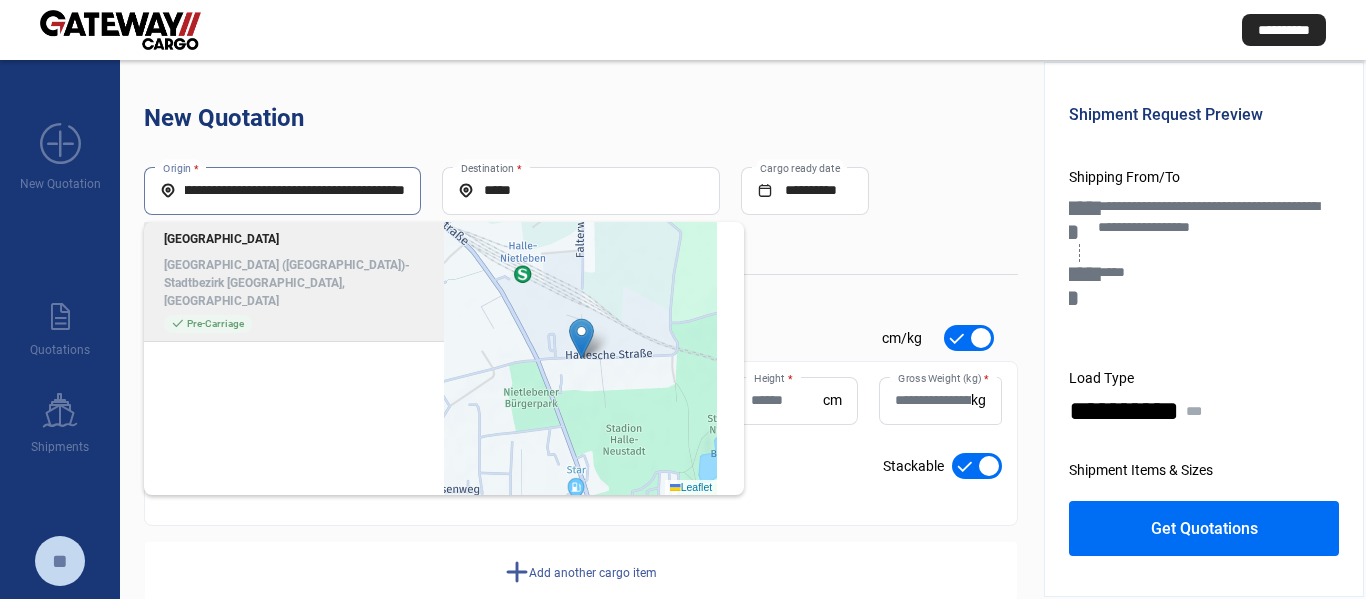 drag, startPoint x: 524, startPoint y: 201, endPoint x: 605, endPoint y: 205, distance: 81.09871 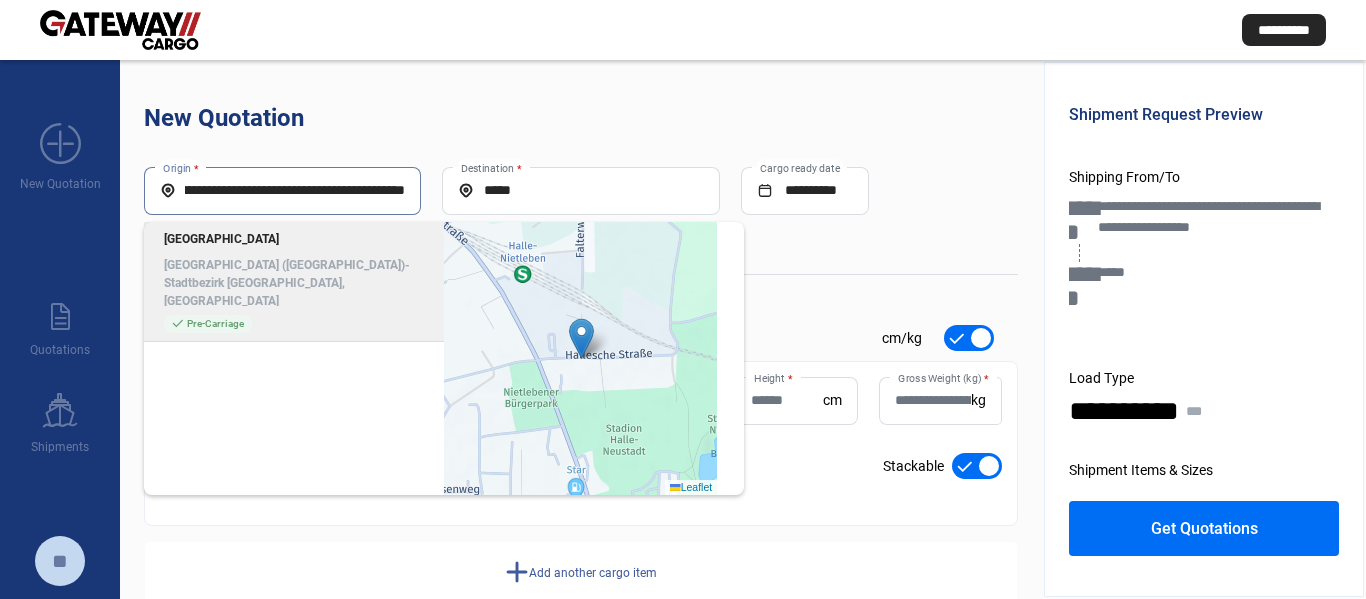 click on "**********" 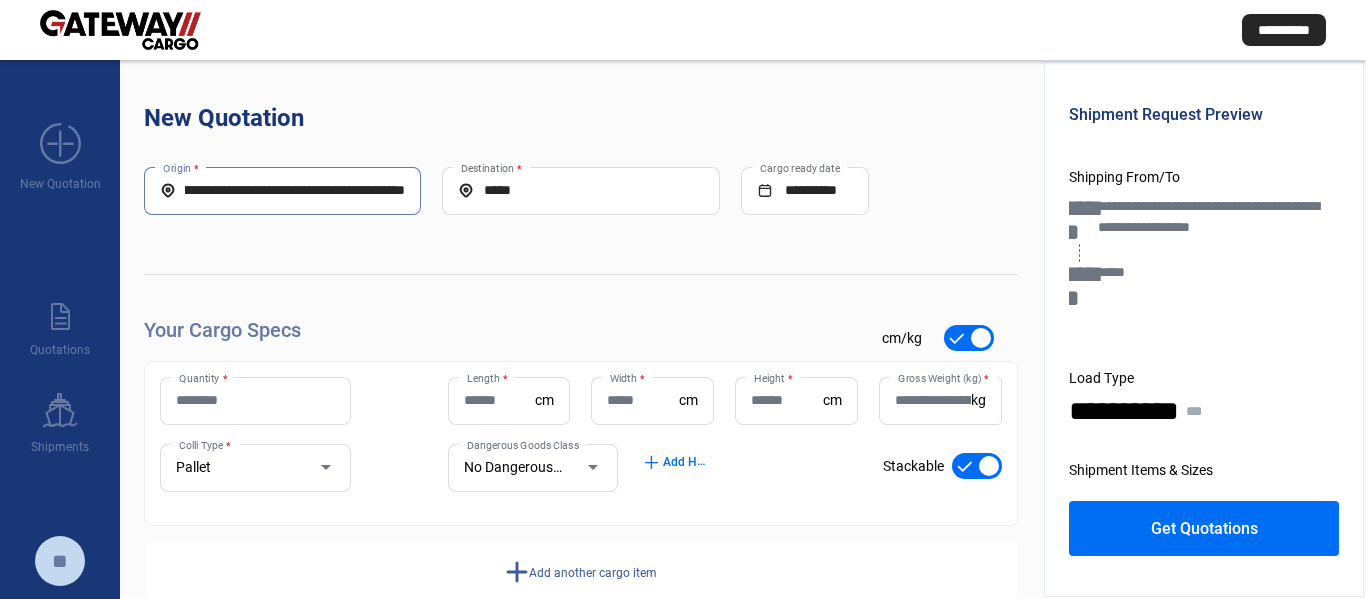 scroll, scrollTop: 0, scrollLeft: 0, axis: both 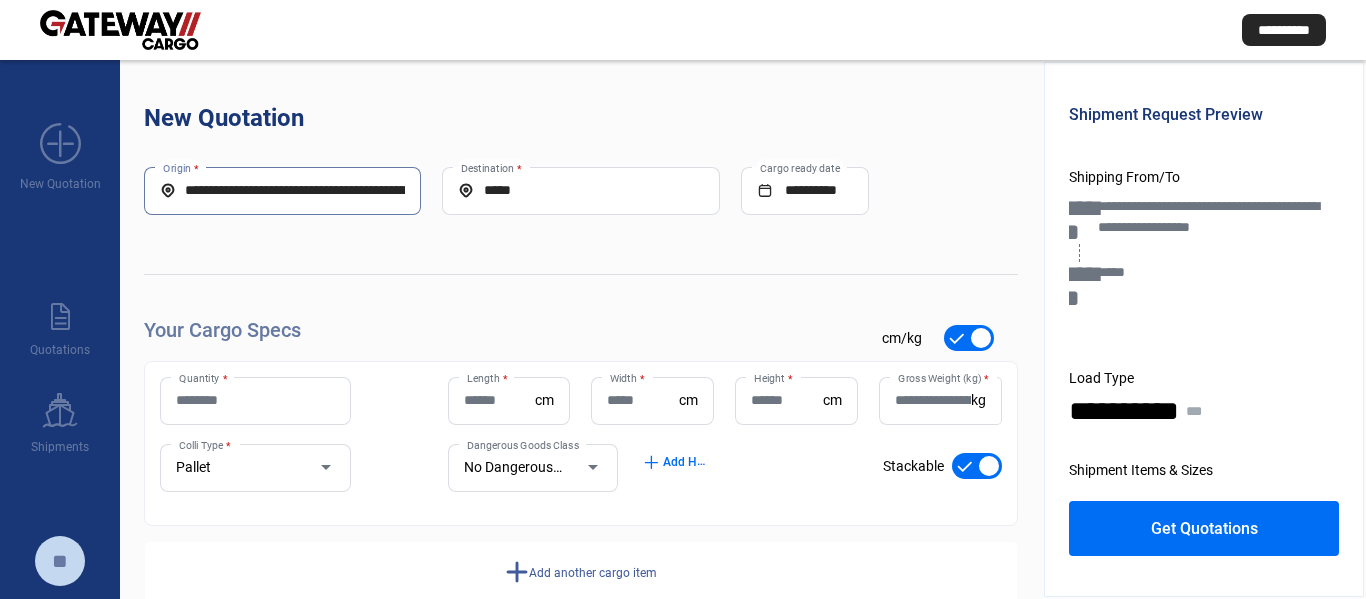 click on "**********" 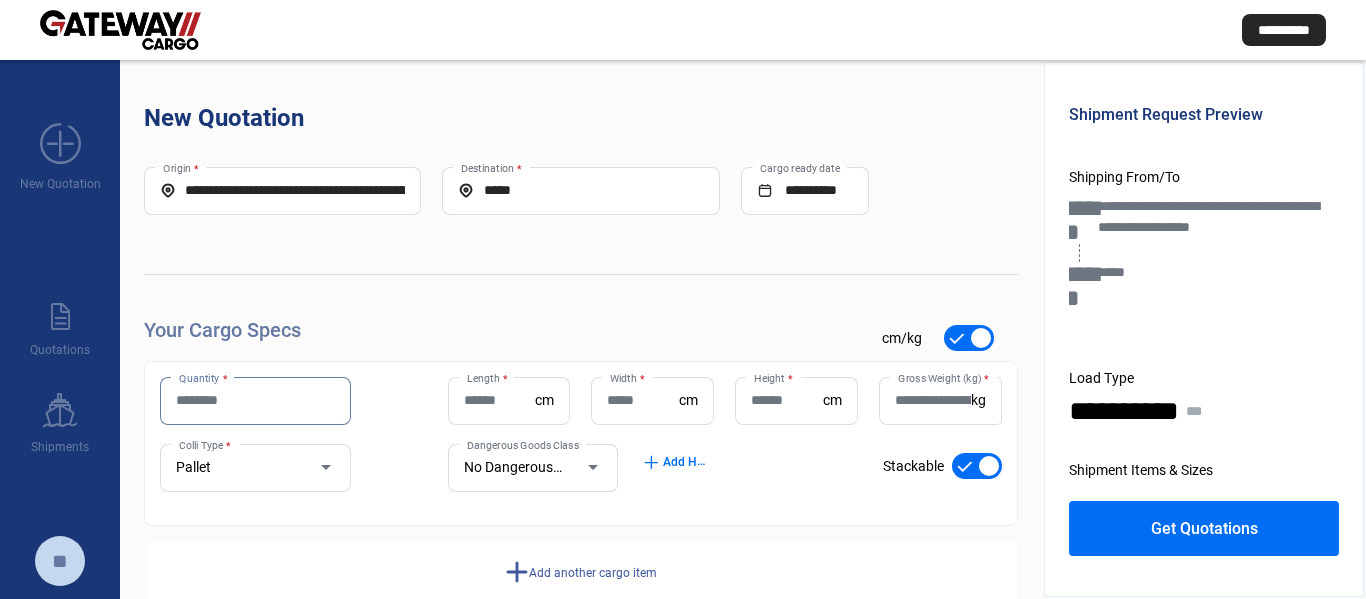 click on "Quantity *" at bounding box center (255, 400) 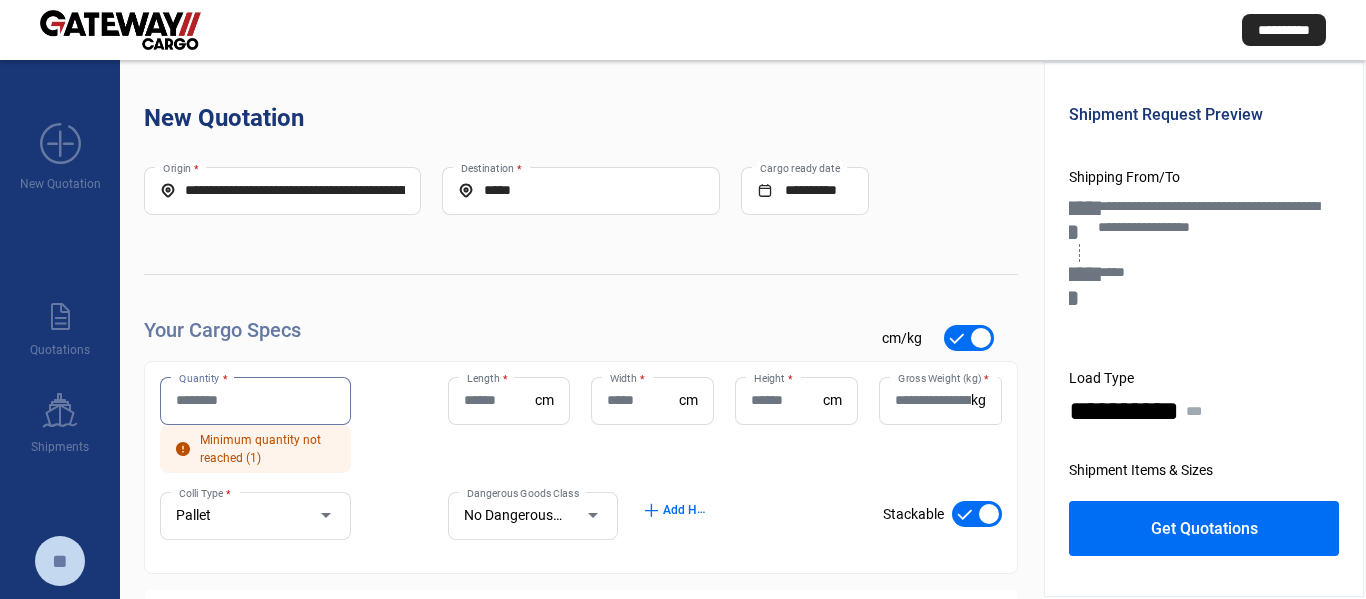 click on "Length  *" 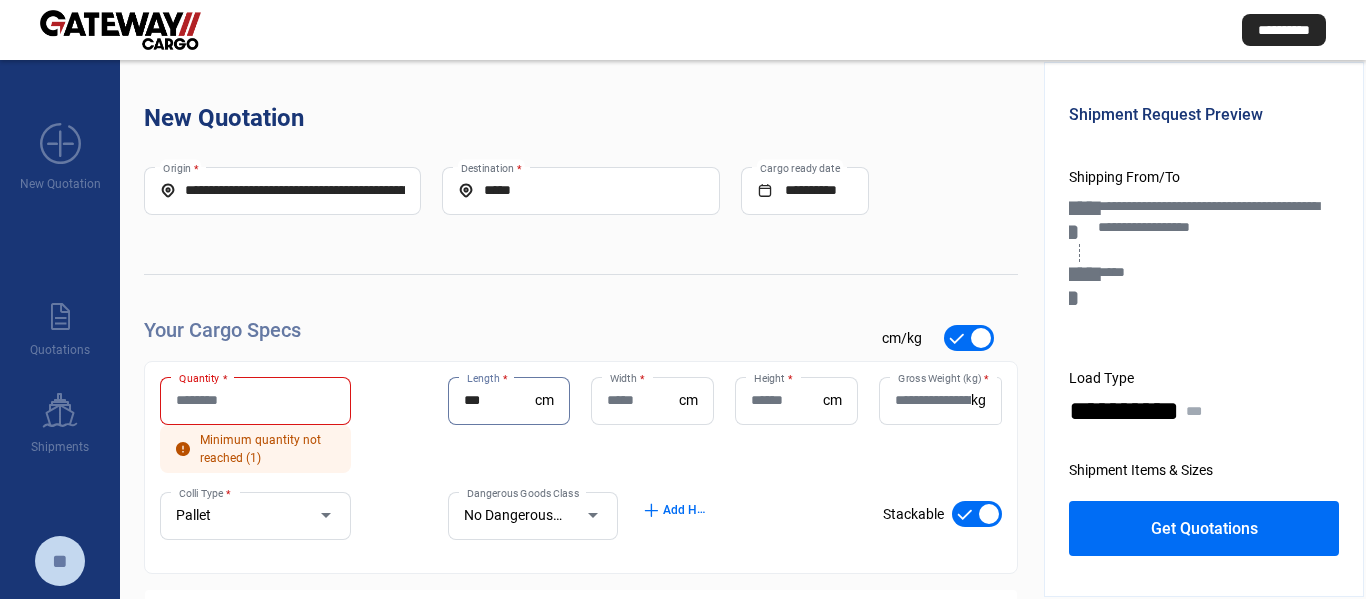 type on "***" 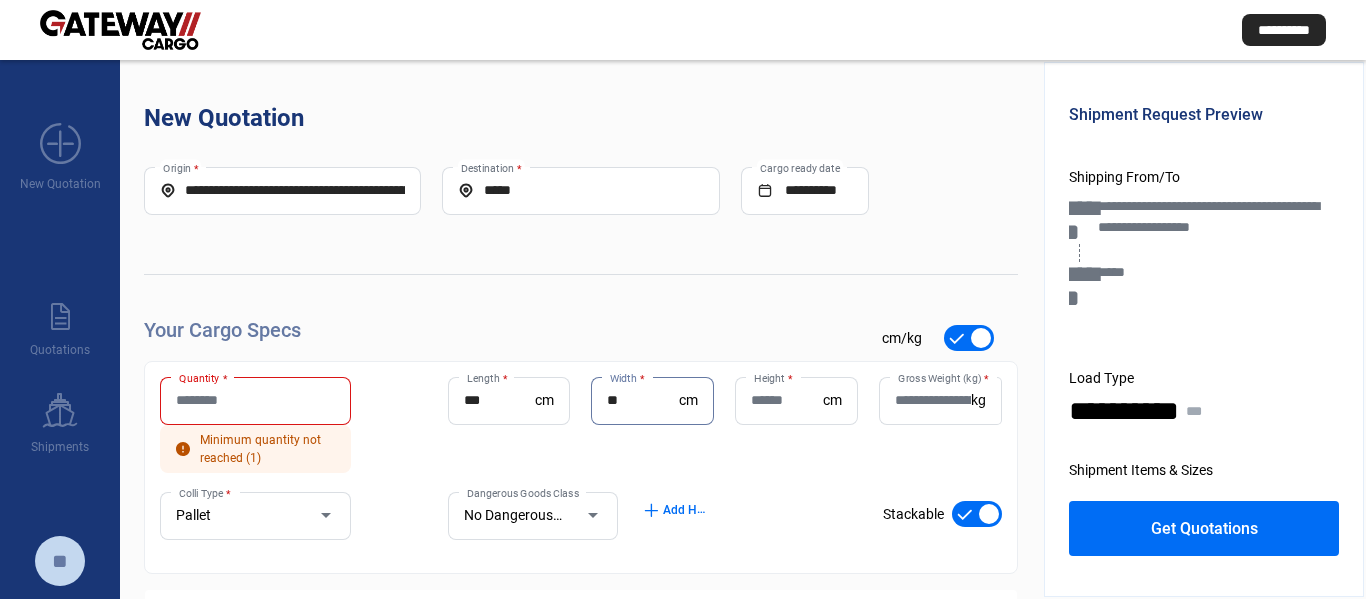 type on "**" 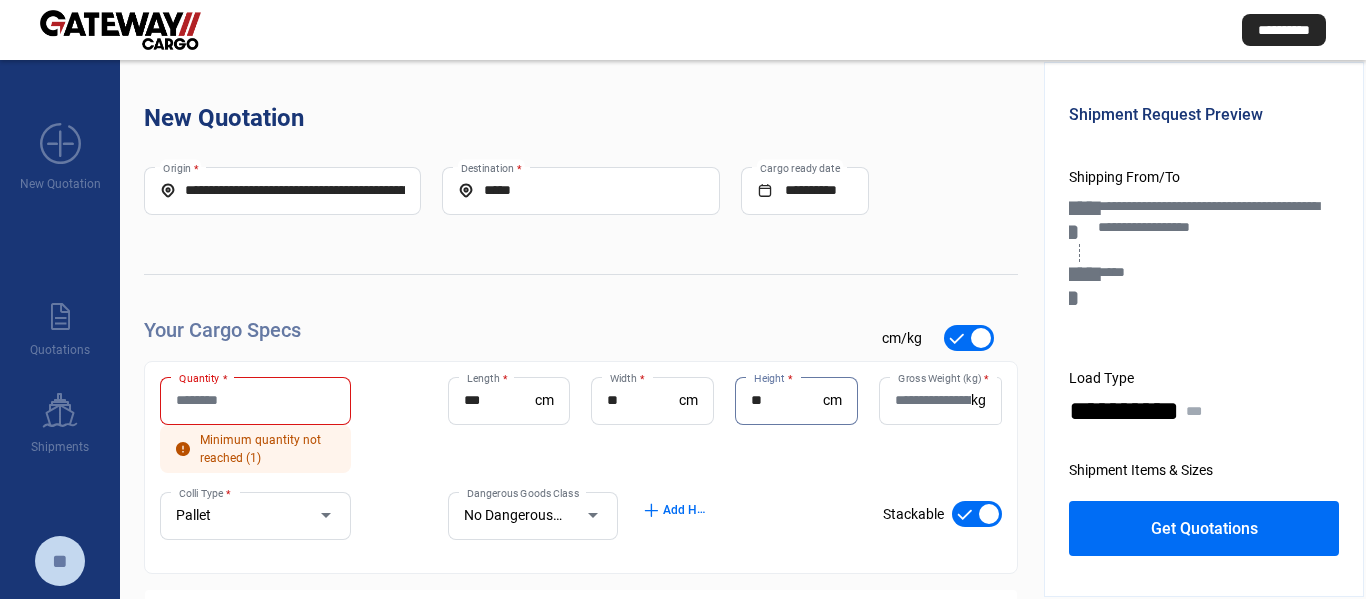type on "**" 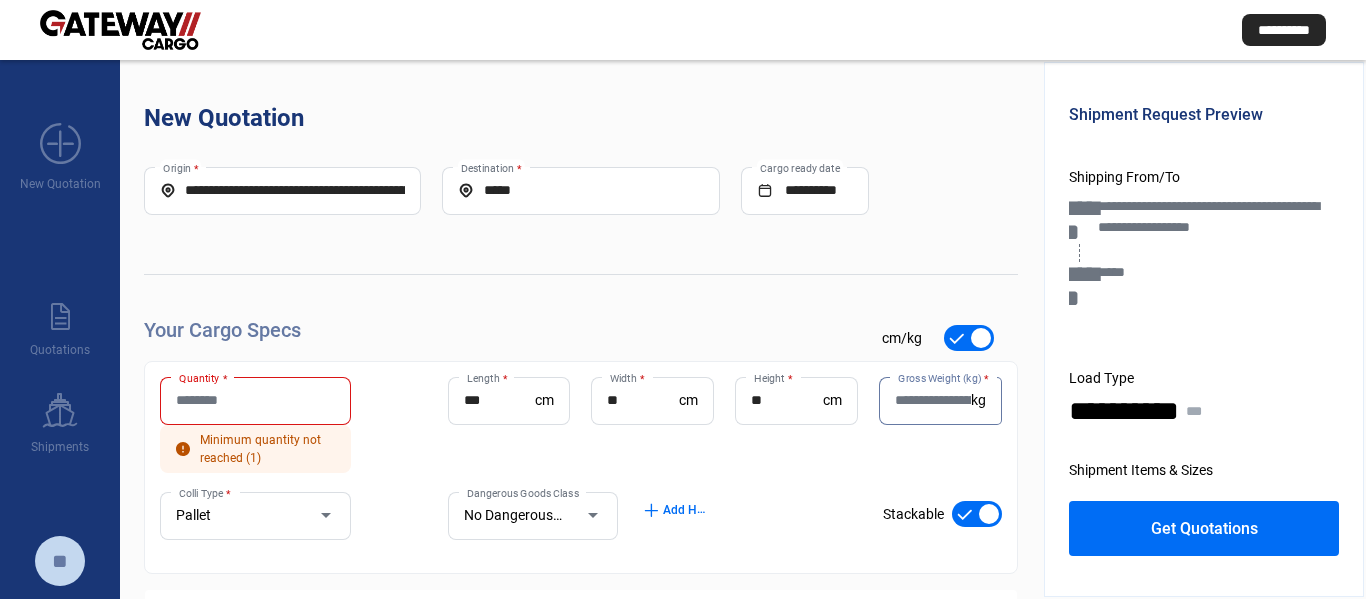 click at bounding box center [989, 514] 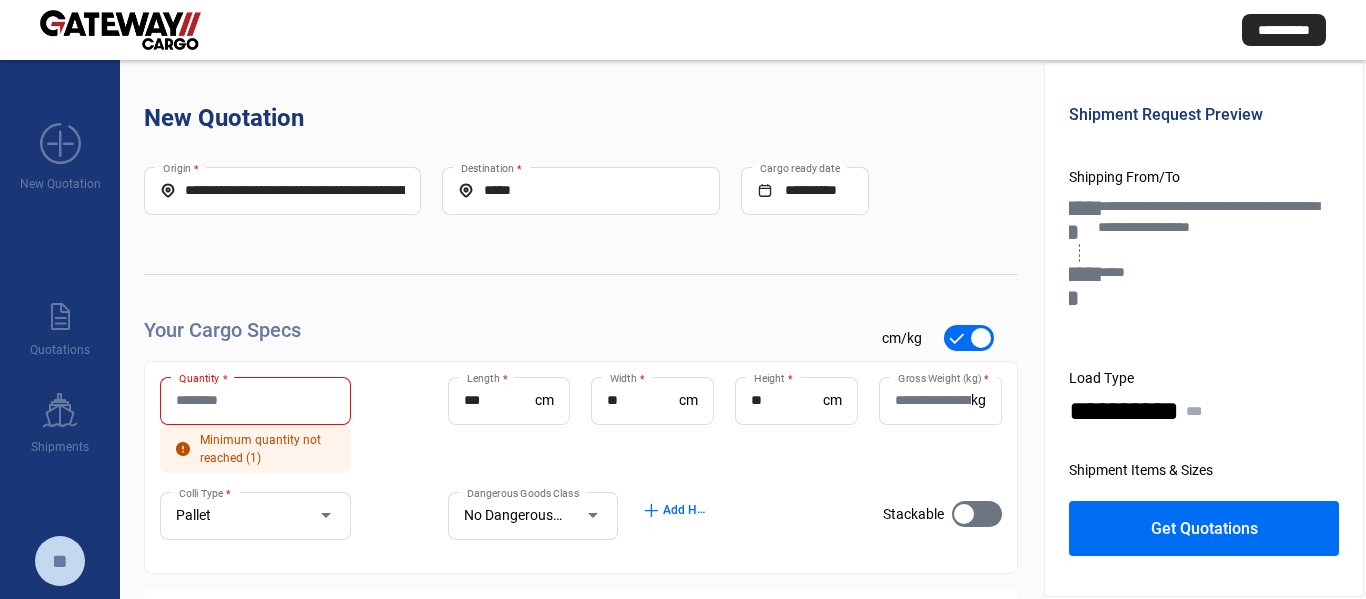 click on "Quantity *" at bounding box center [255, 400] 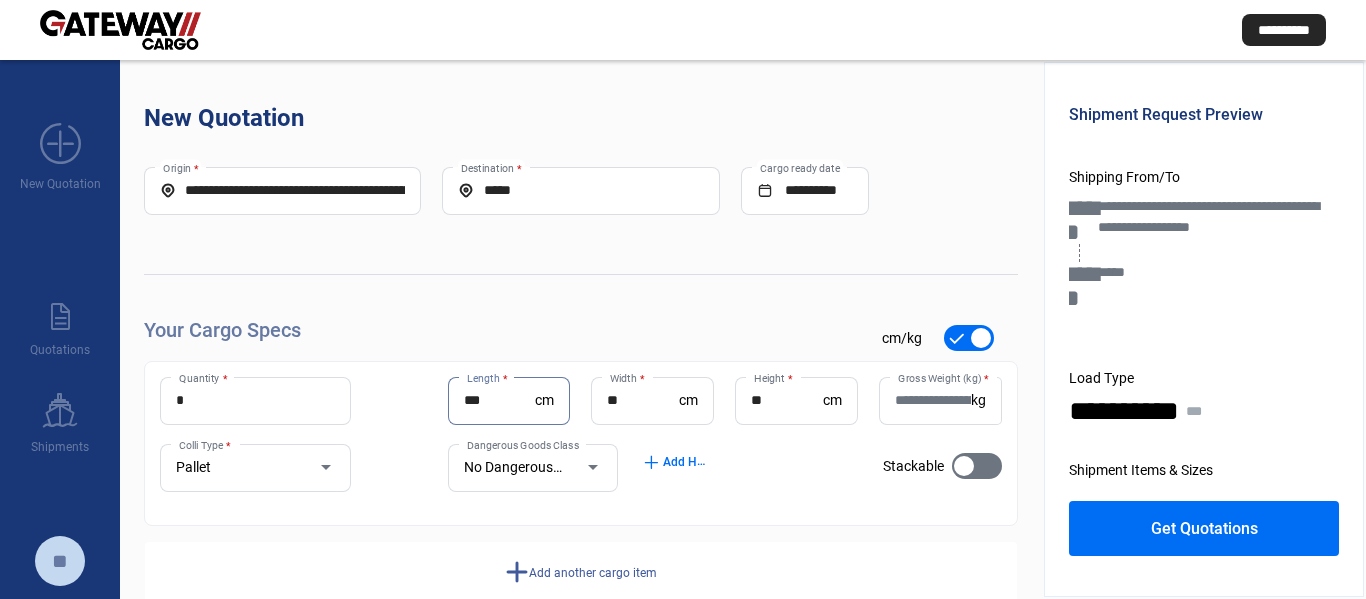 click on "*" at bounding box center (255, 400) 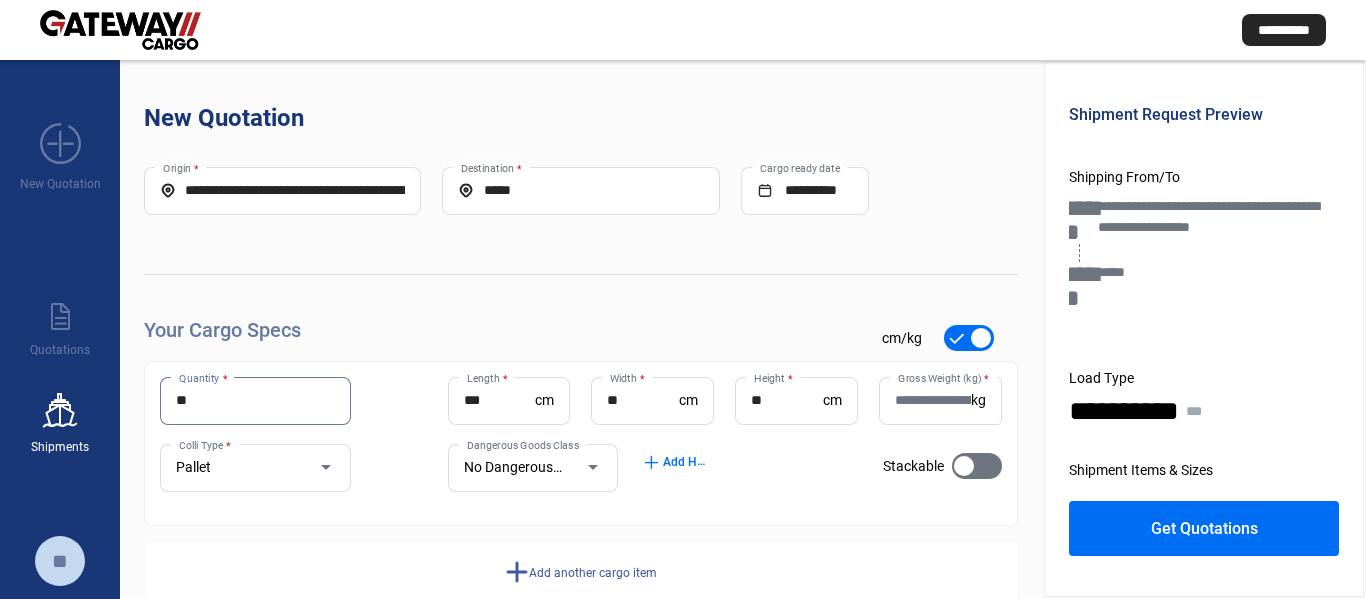 drag, startPoint x: 234, startPoint y: 398, endPoint x: 113, endPoint y: 398, distance: 121 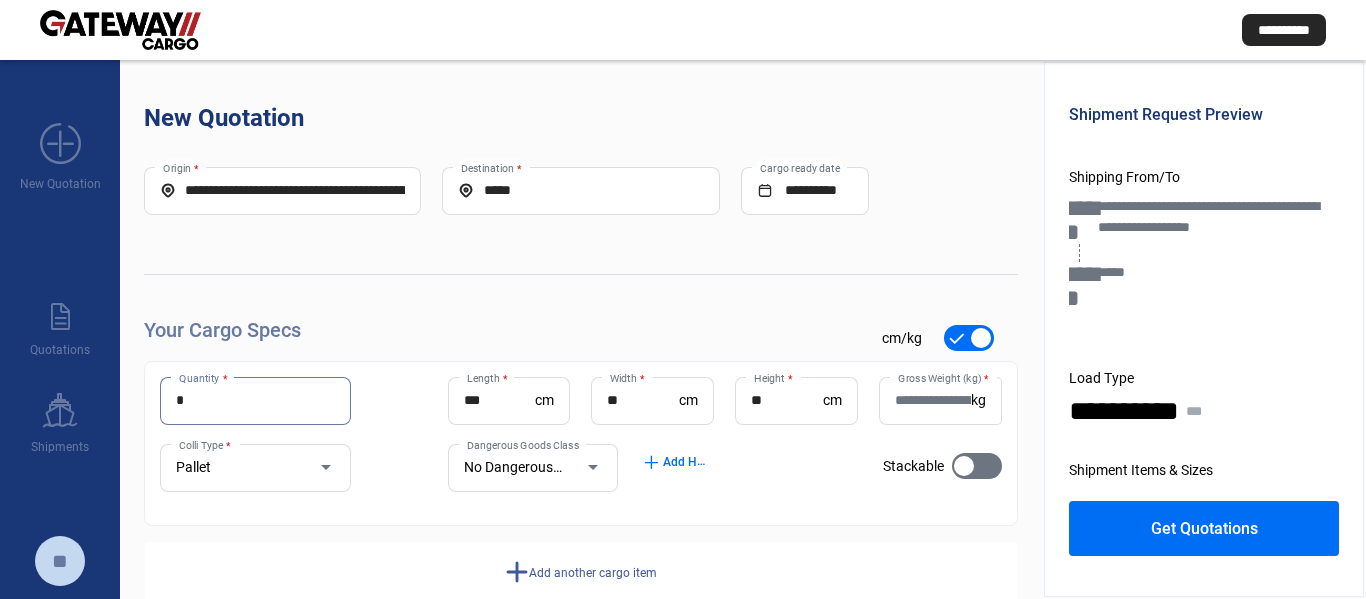 type on "*" 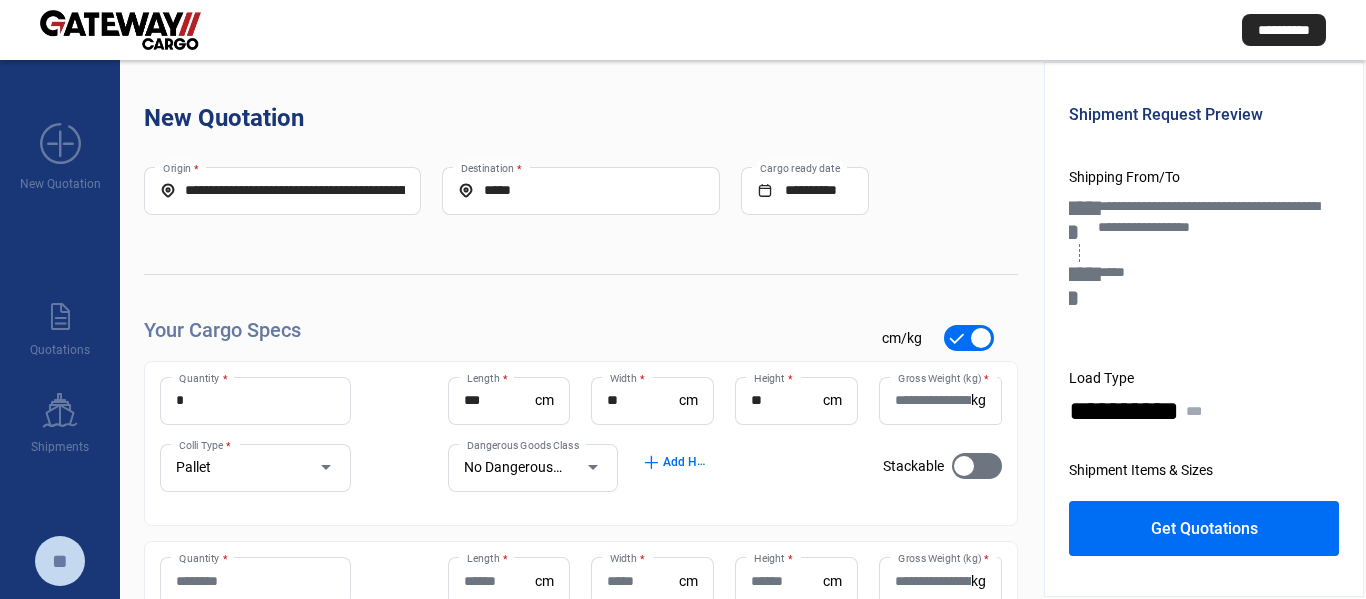 click on "Quantity *" at bounding box center [255, 581] 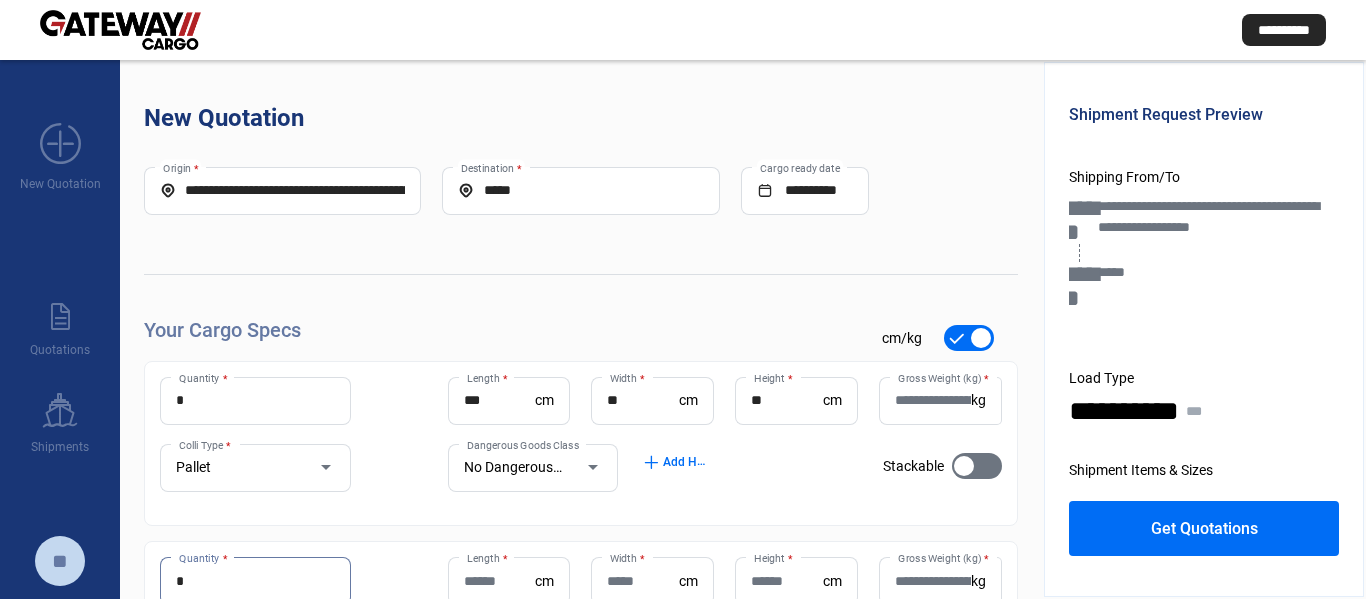 type on "*" 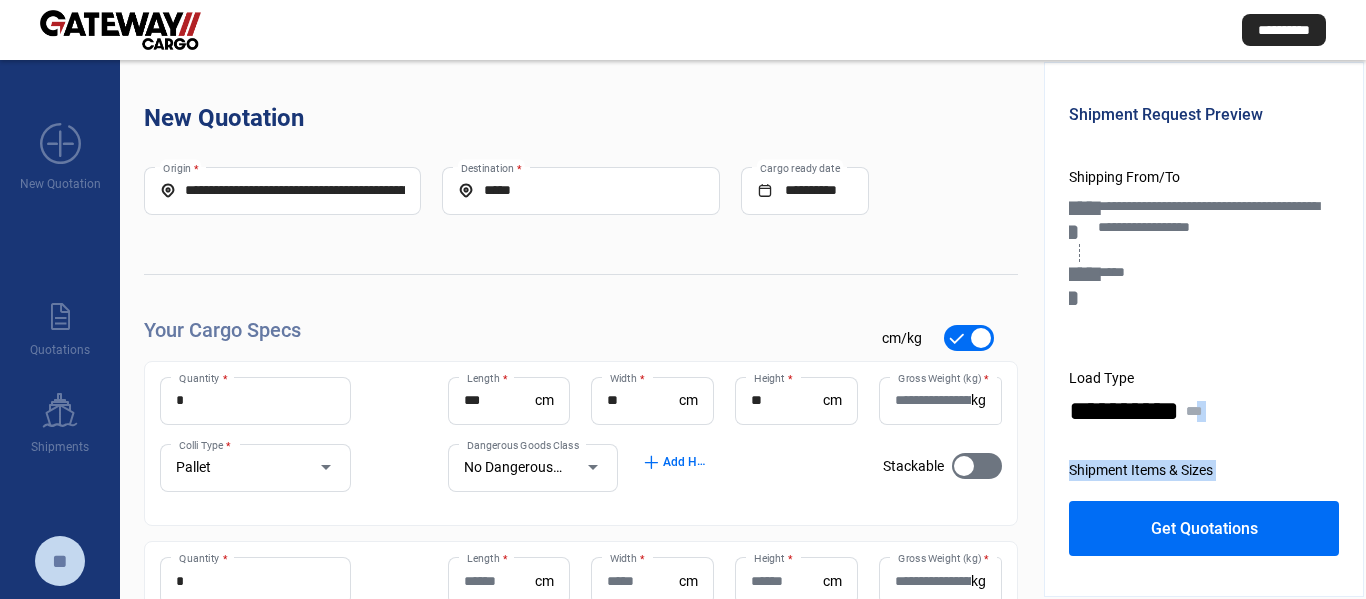scroll, scrollTop: 194, scrollLeft: 0, axis: vertical 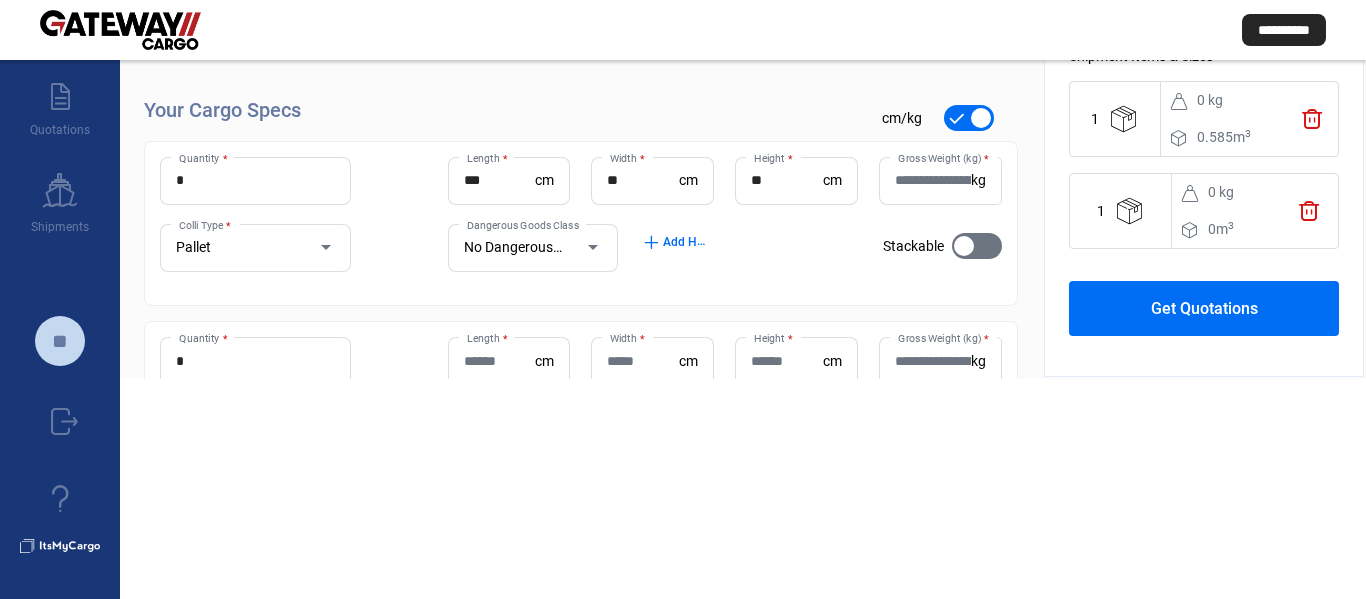 drag, startPoint x: 1115, startPoint y: 410, endPoint x: 976, endPoint y: 627, distance: 257.7014 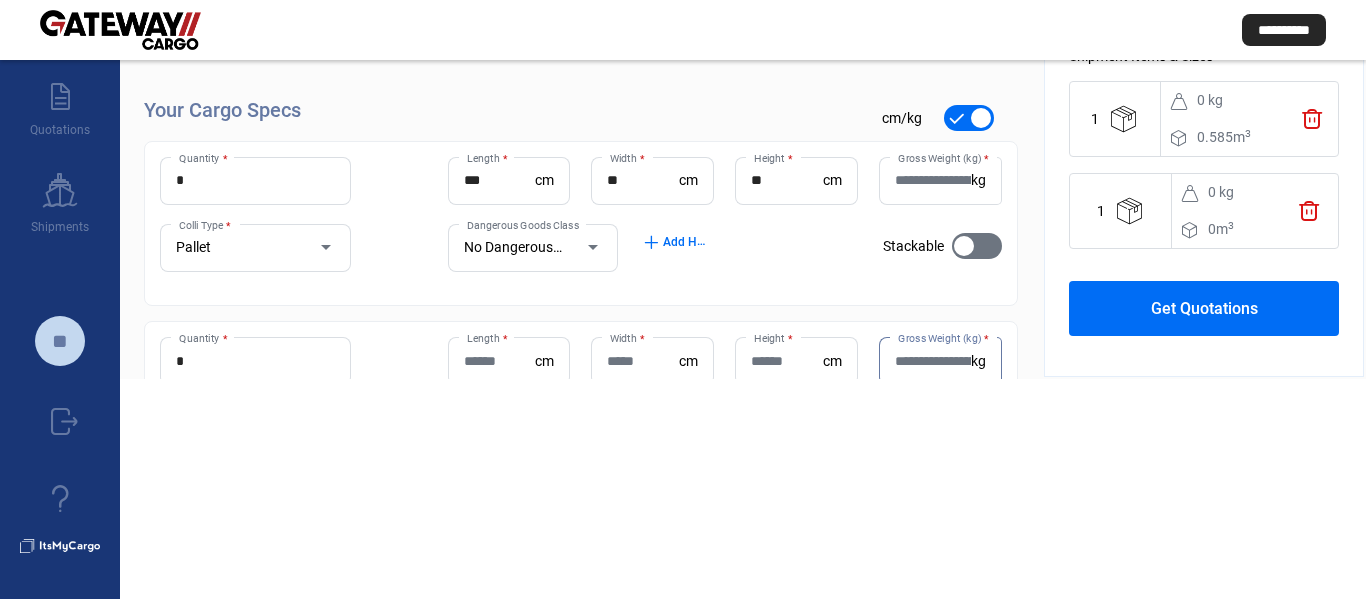 drag, startPoint x: 955, startPoint y: 339, endPoint x: 785, endPoint y: 525, distance: 251.98413 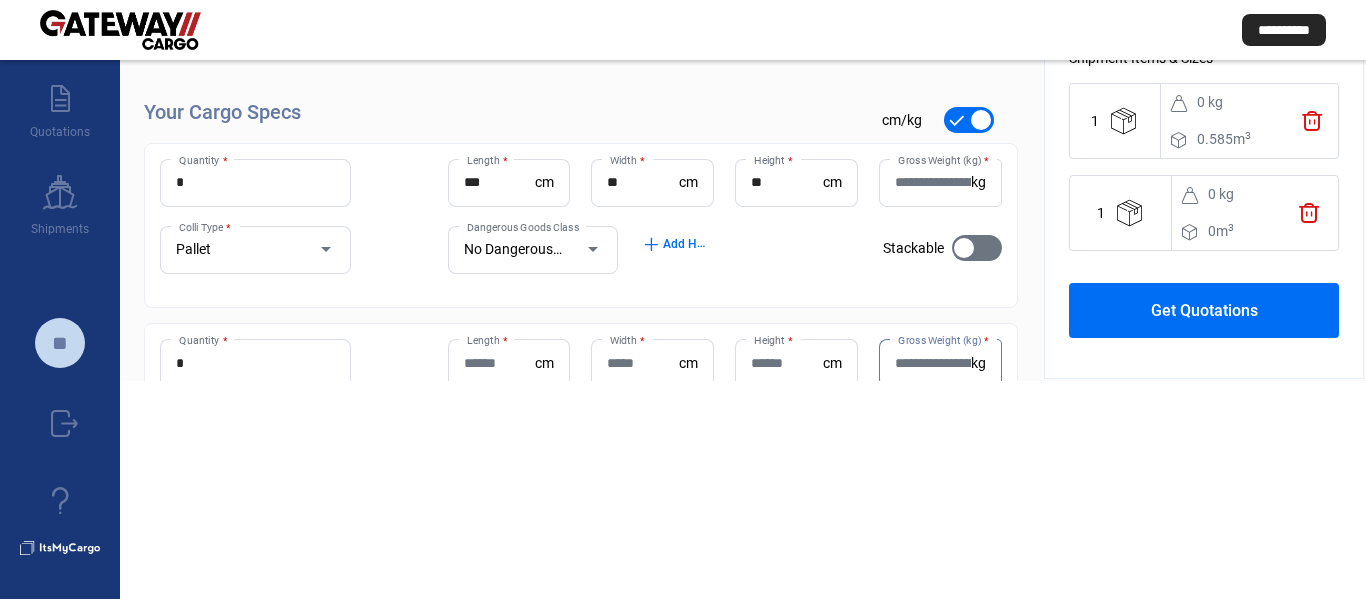scroll, scrollTop: 120, scrollLeft: 0, axis: vertical 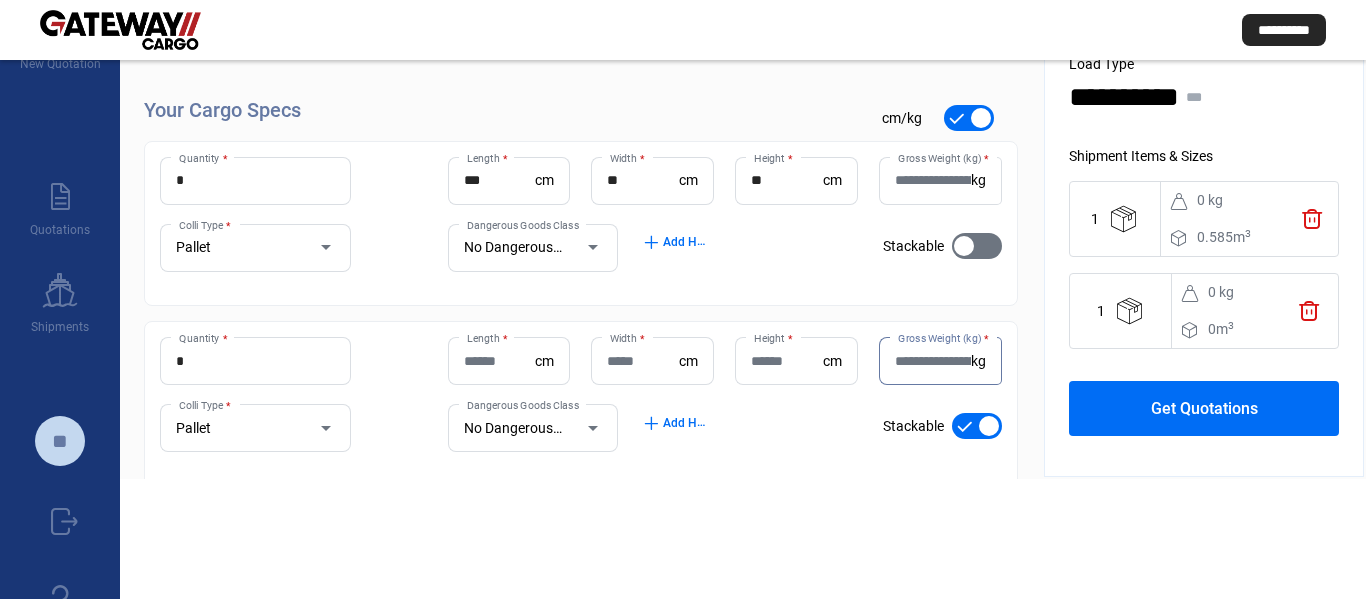 click at bounding box center (989, 426) 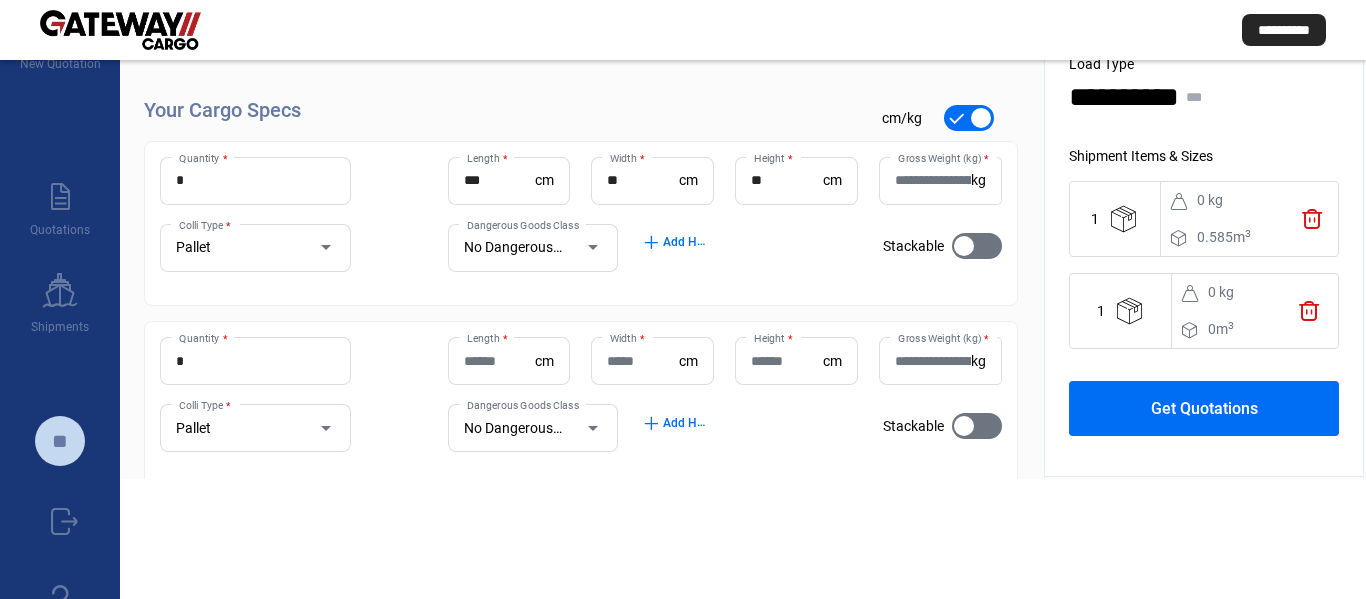 click on "Length  * cm" 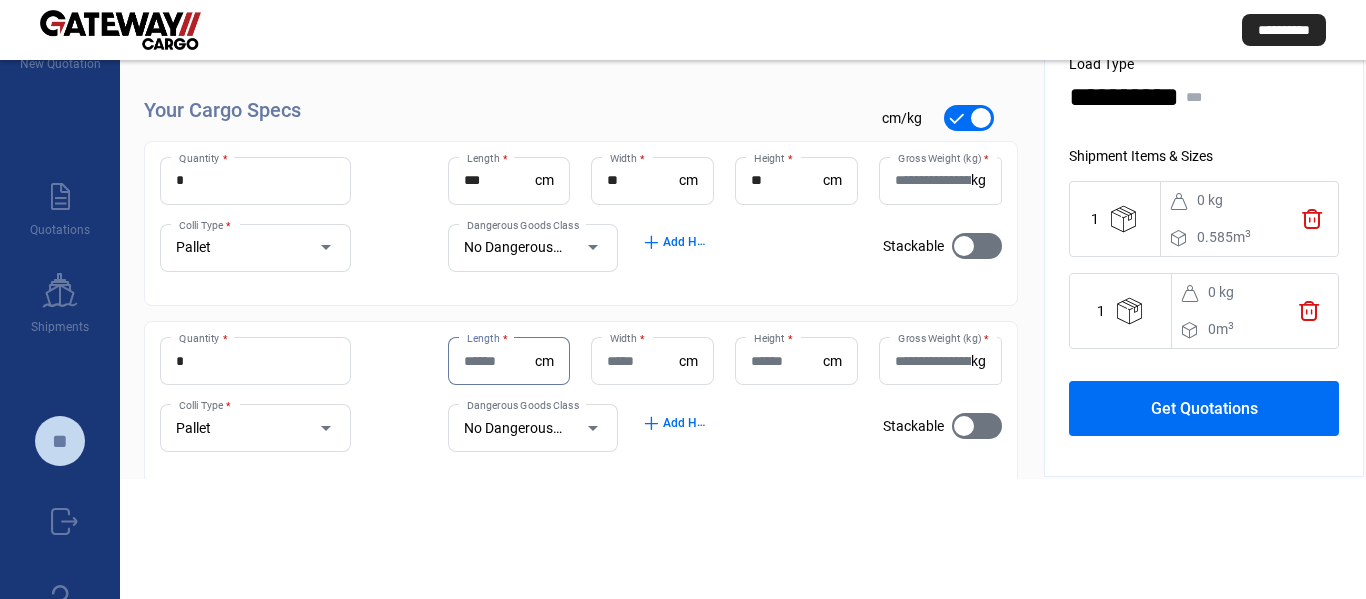 click on "Gross Weight (kg)  *" at bounding box center (933, 180) 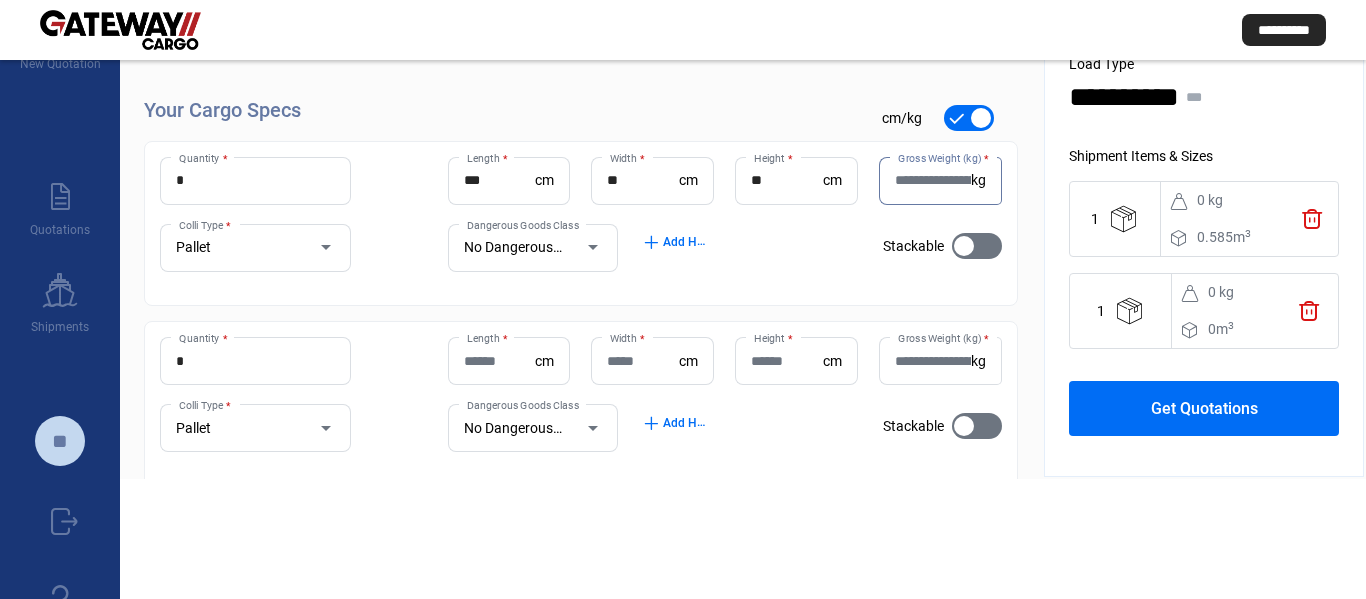 paste on "***" 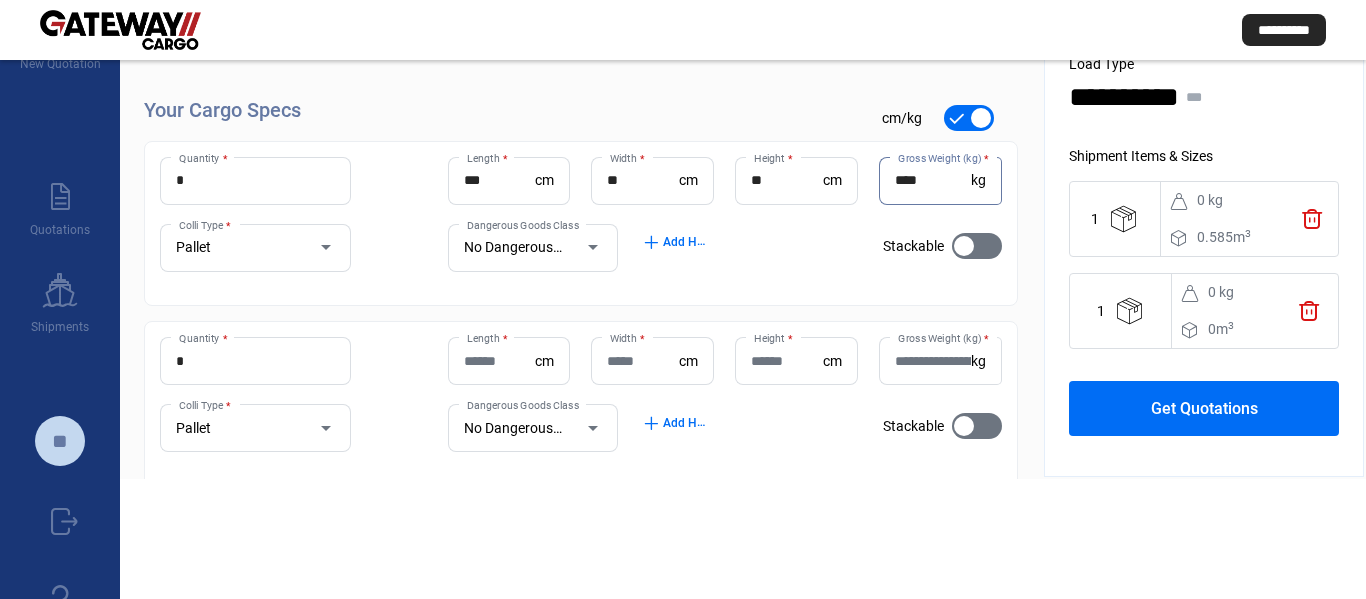 type on "***" 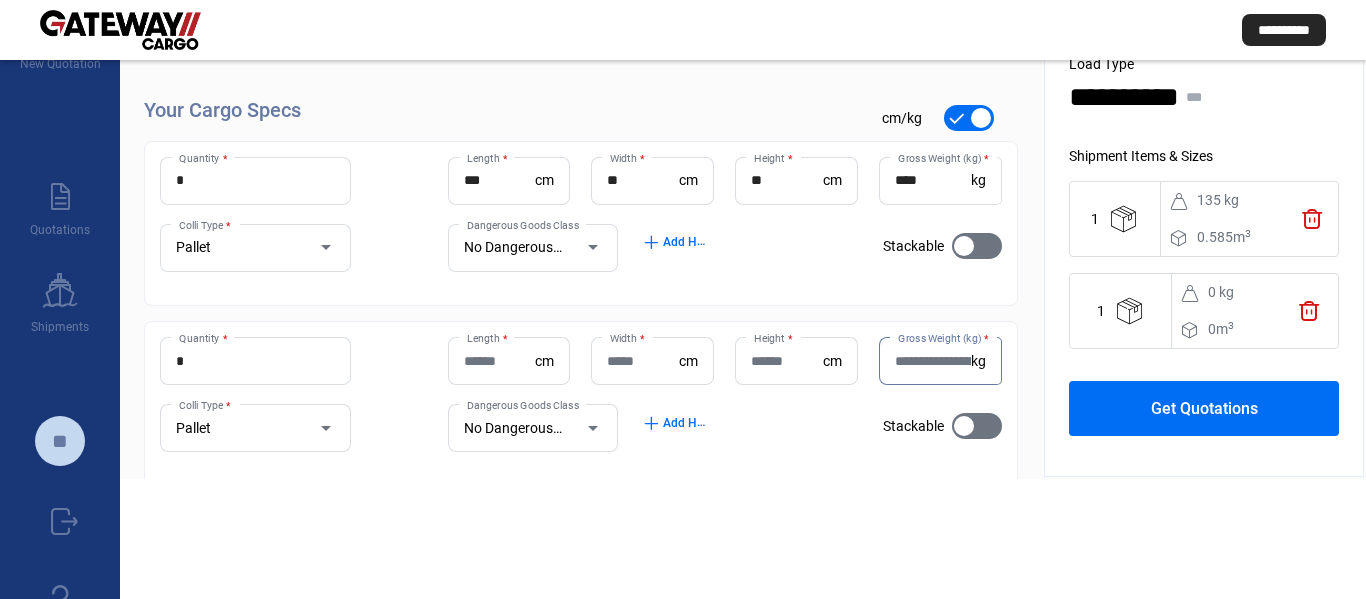 paste on "***" 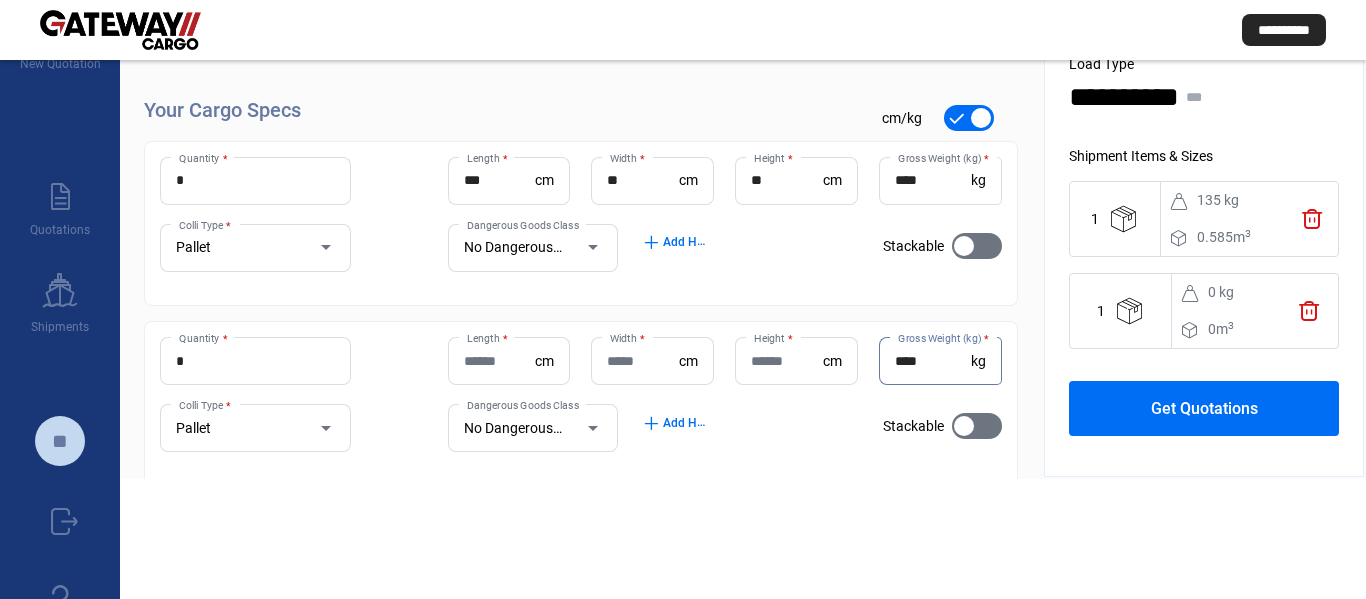 type on "***" 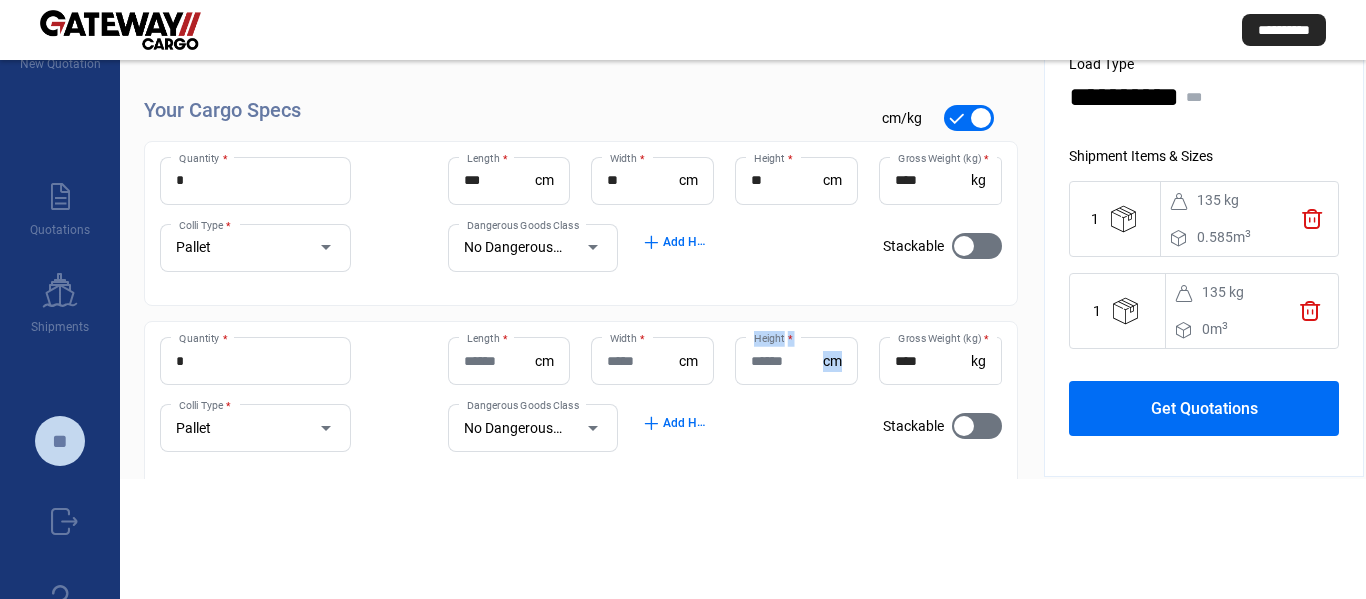 drag, startPoint x: 846, startPoint y: 368, endPoint x: 618, endPoint y: 370, distance: 228.00877 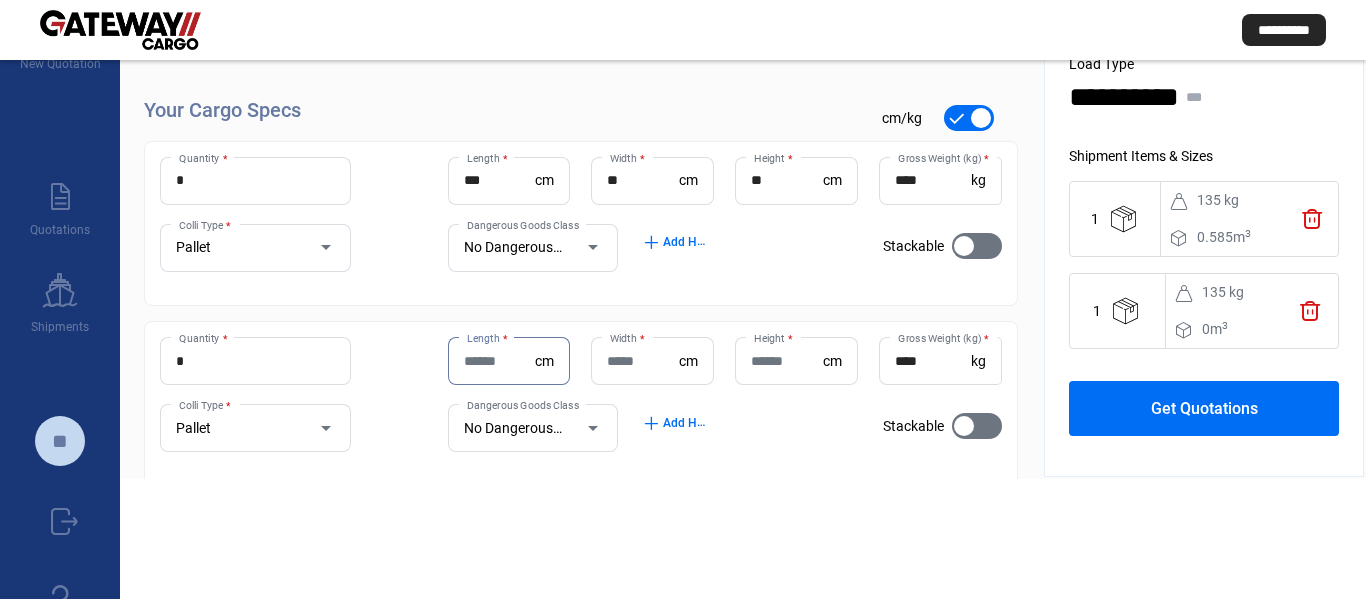 click on "Length  *" at bounding box center [500, 361] 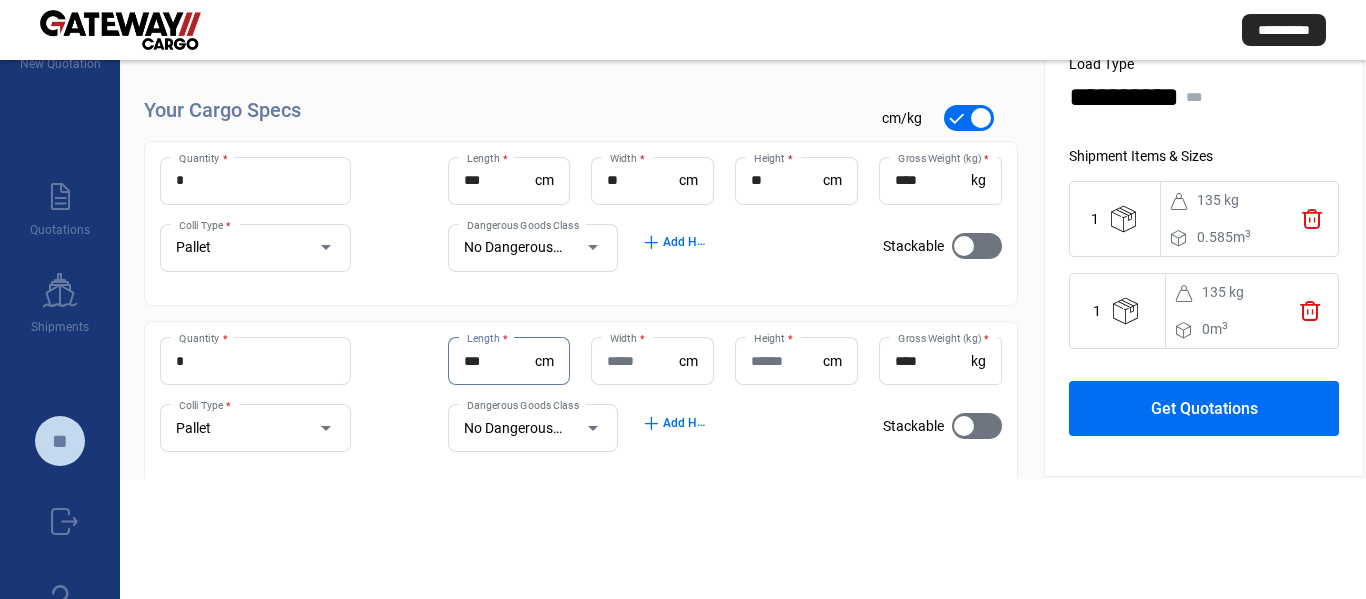 type on "***" 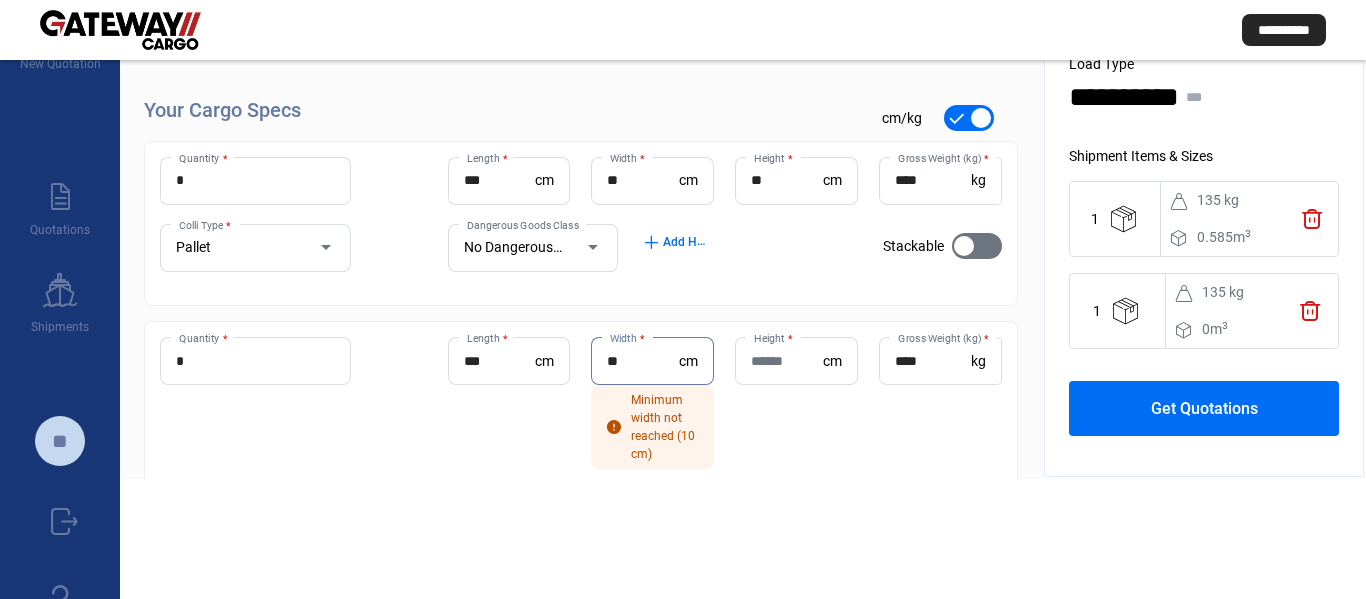 type on "**" 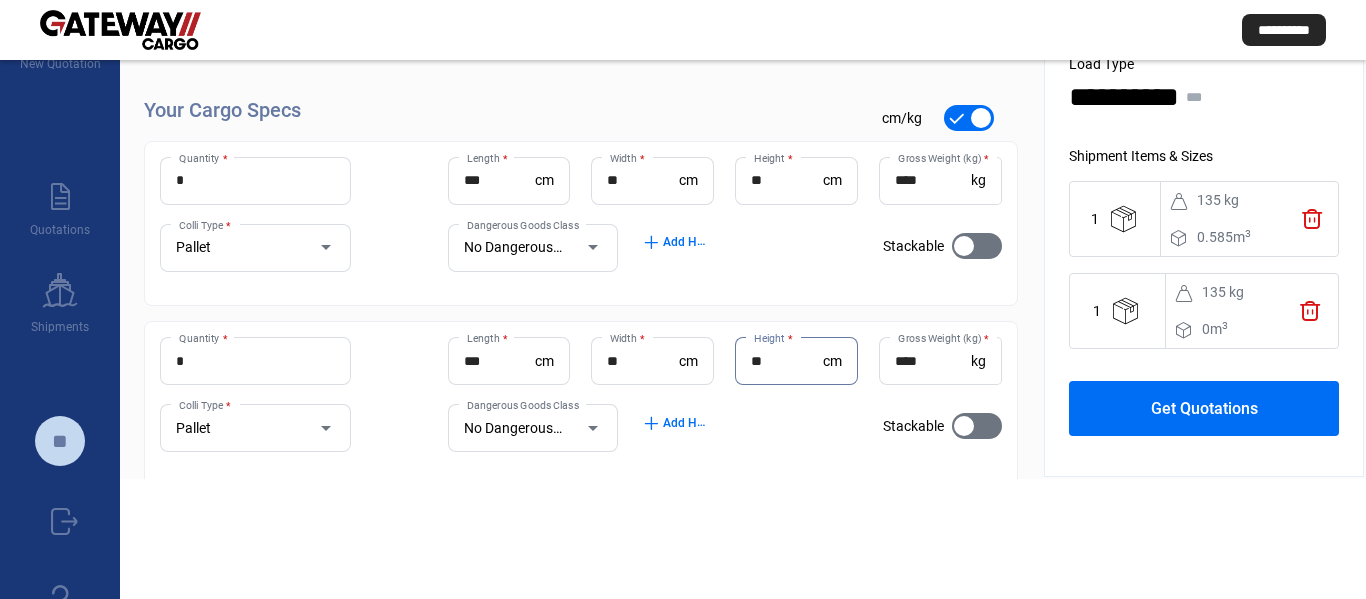 type on "**" 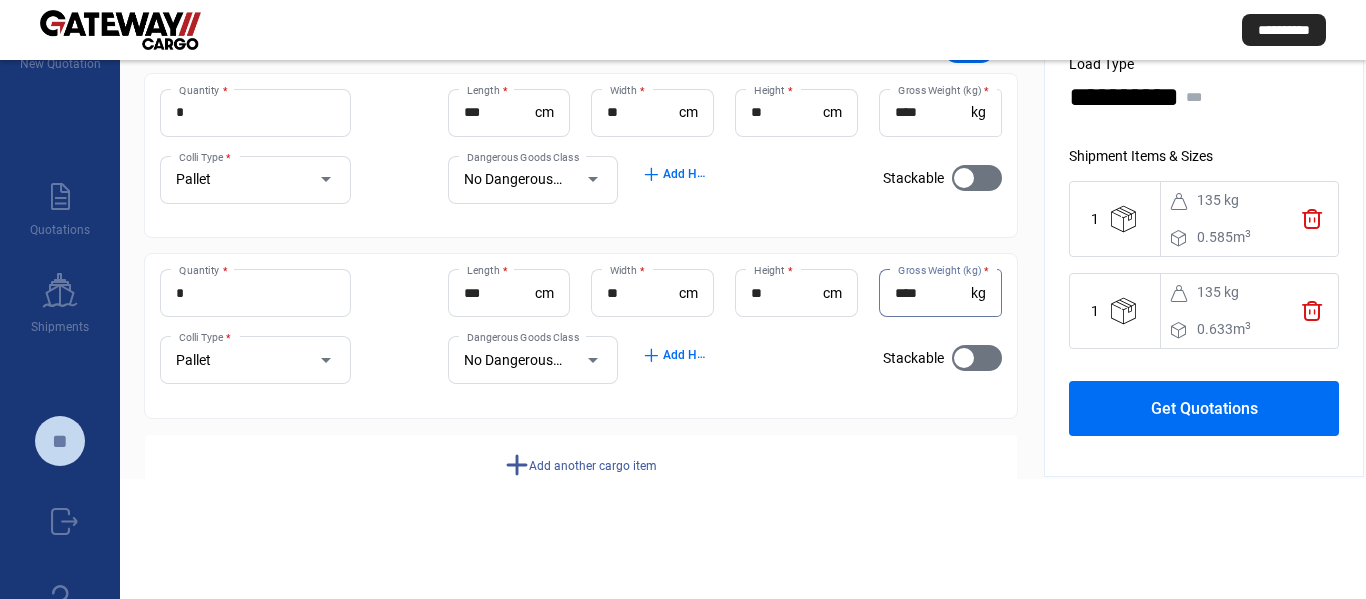 scroll, scrollTop: 200, scrollLeft: 0, axis: vertical 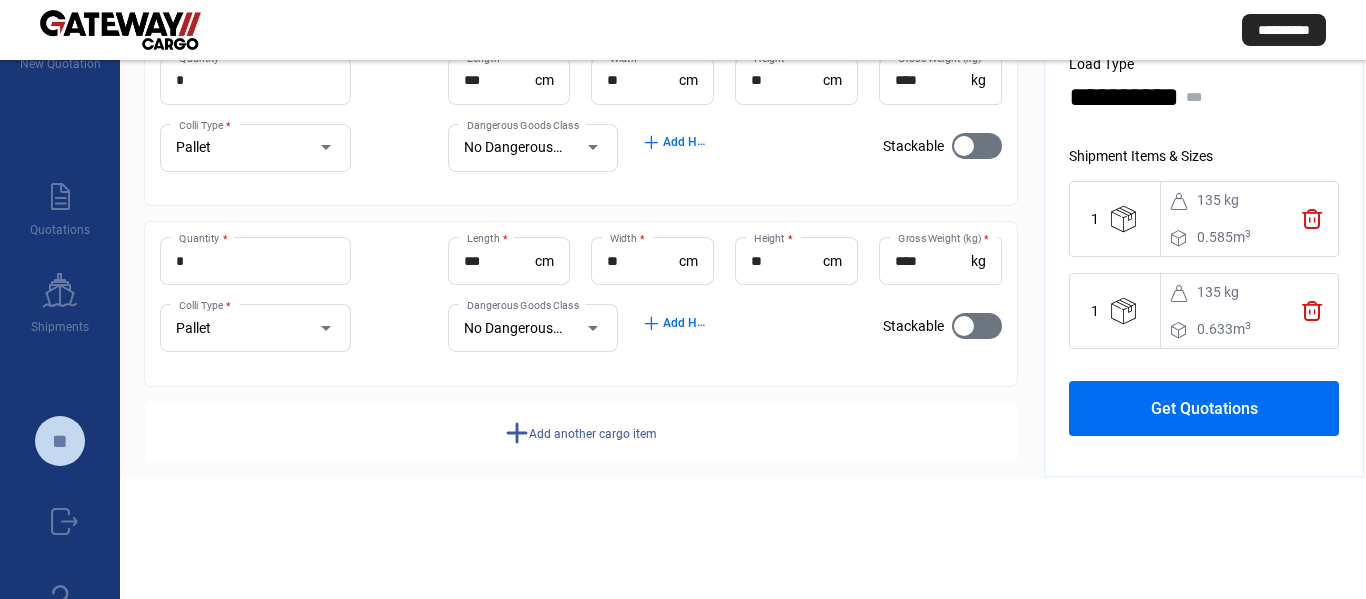 click on "Add another cargo item" 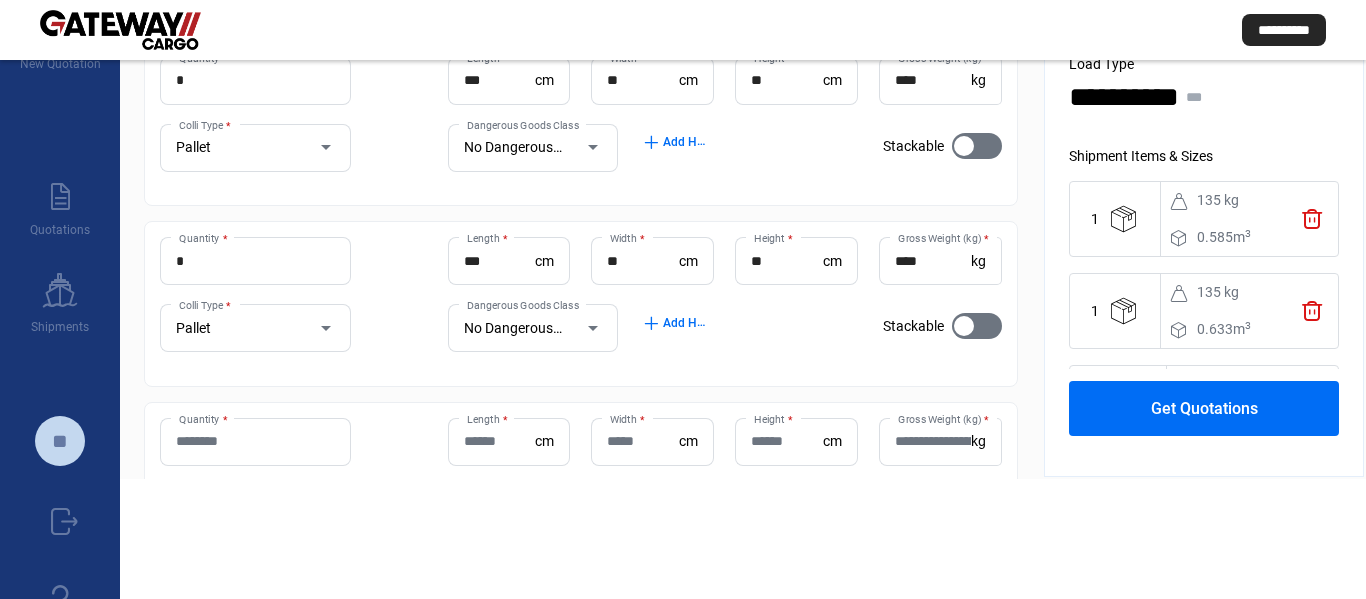 type 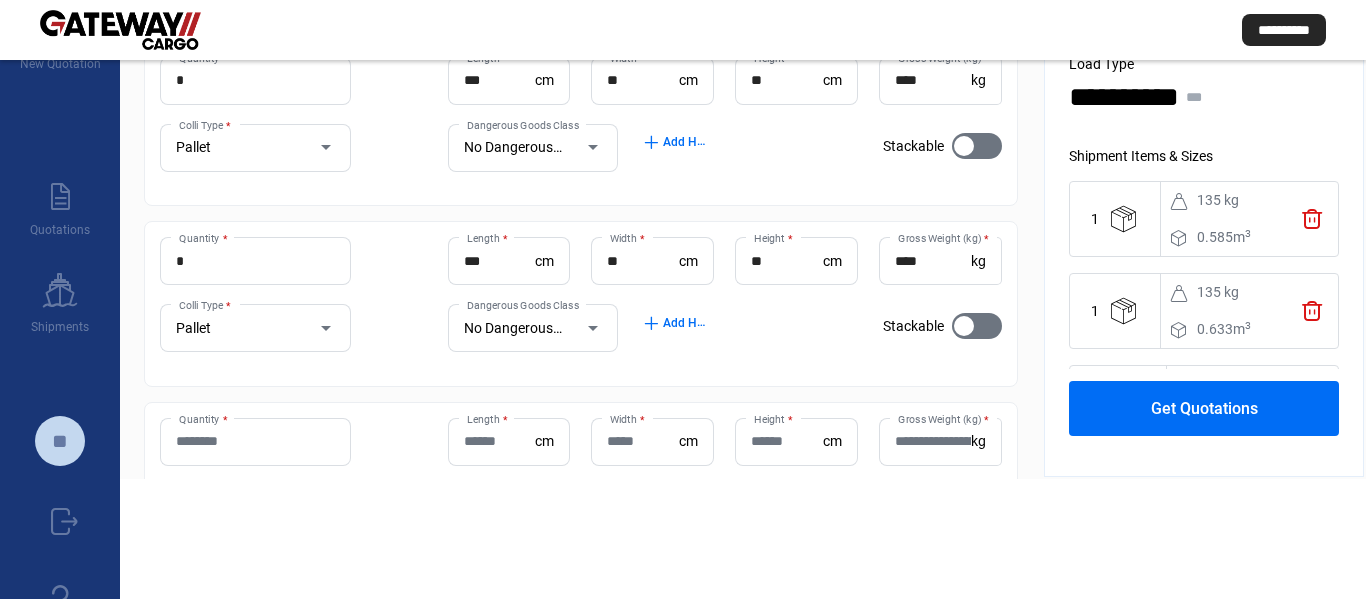 click on "Quantity *" at bounding box center (255, 441) 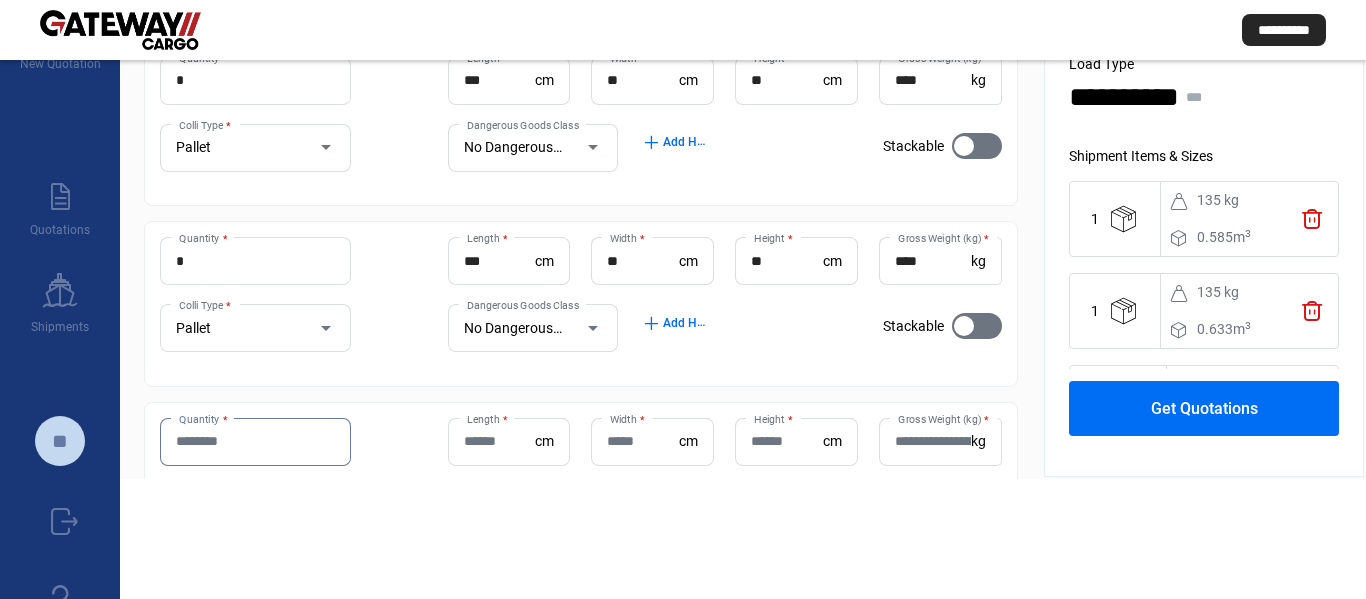 type on "*" 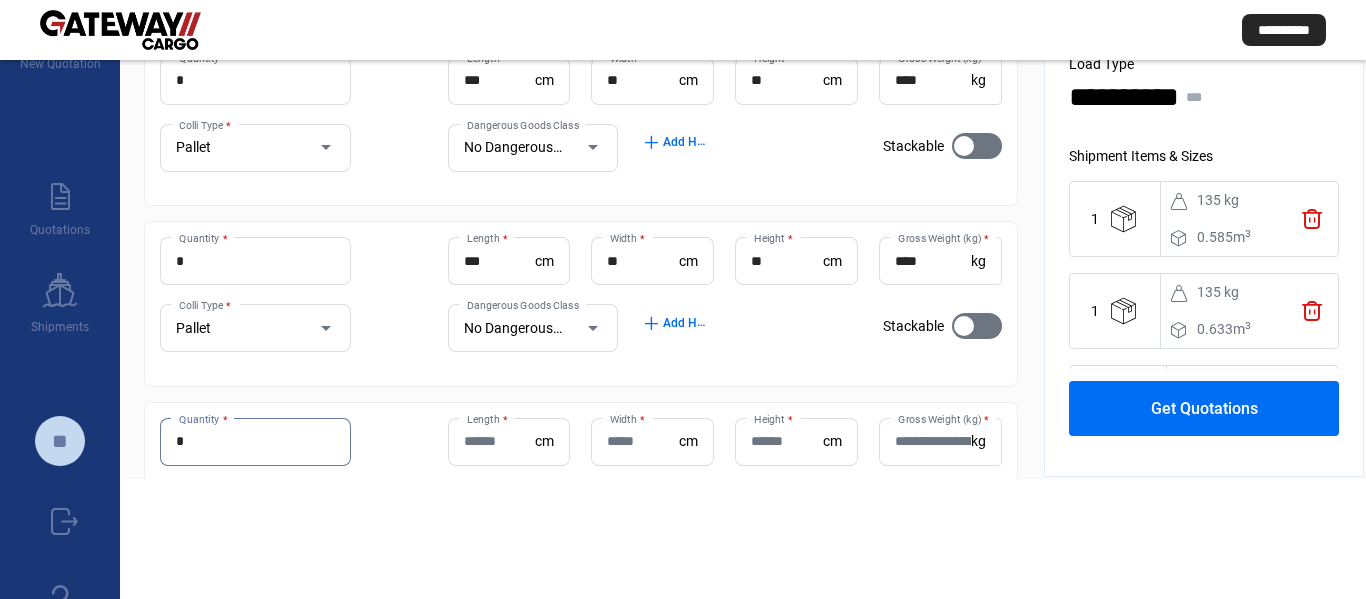 type on "*" 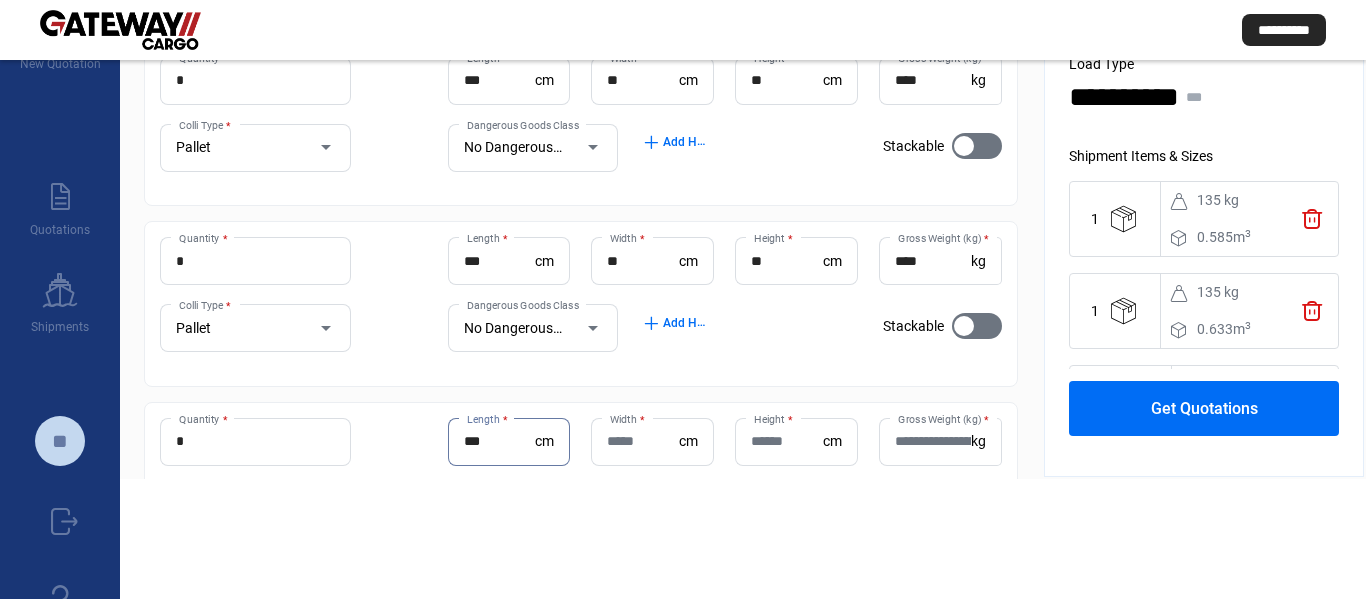 type on "***" 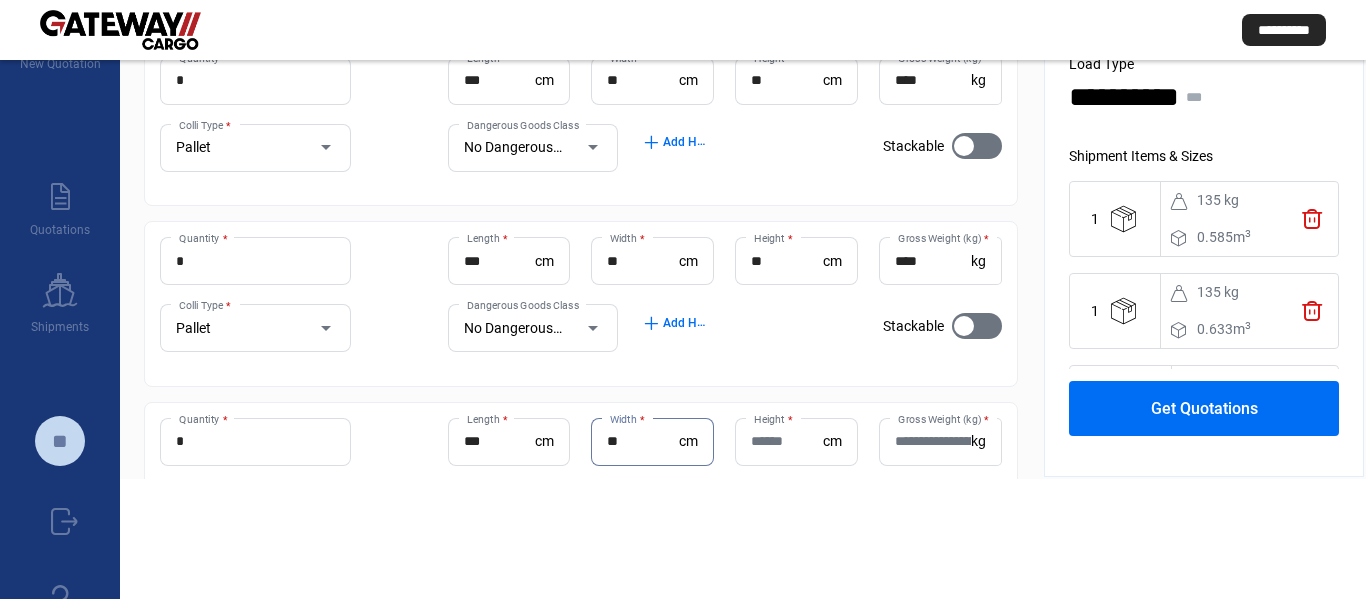 type on "**" 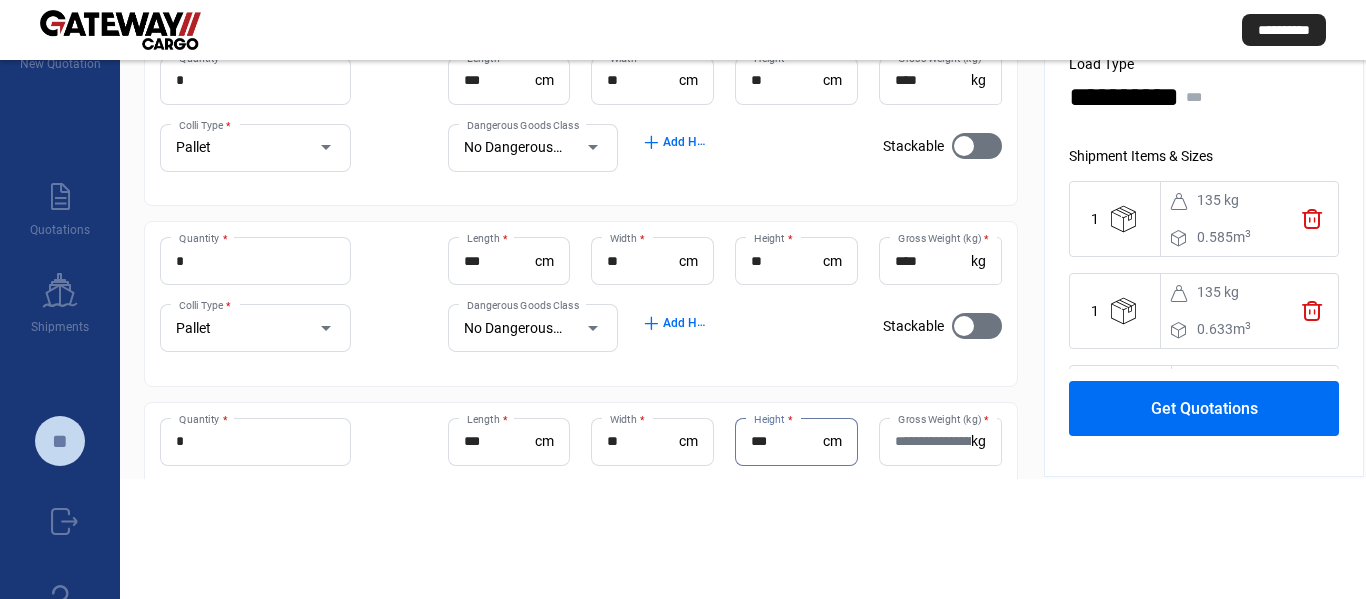type on "***" 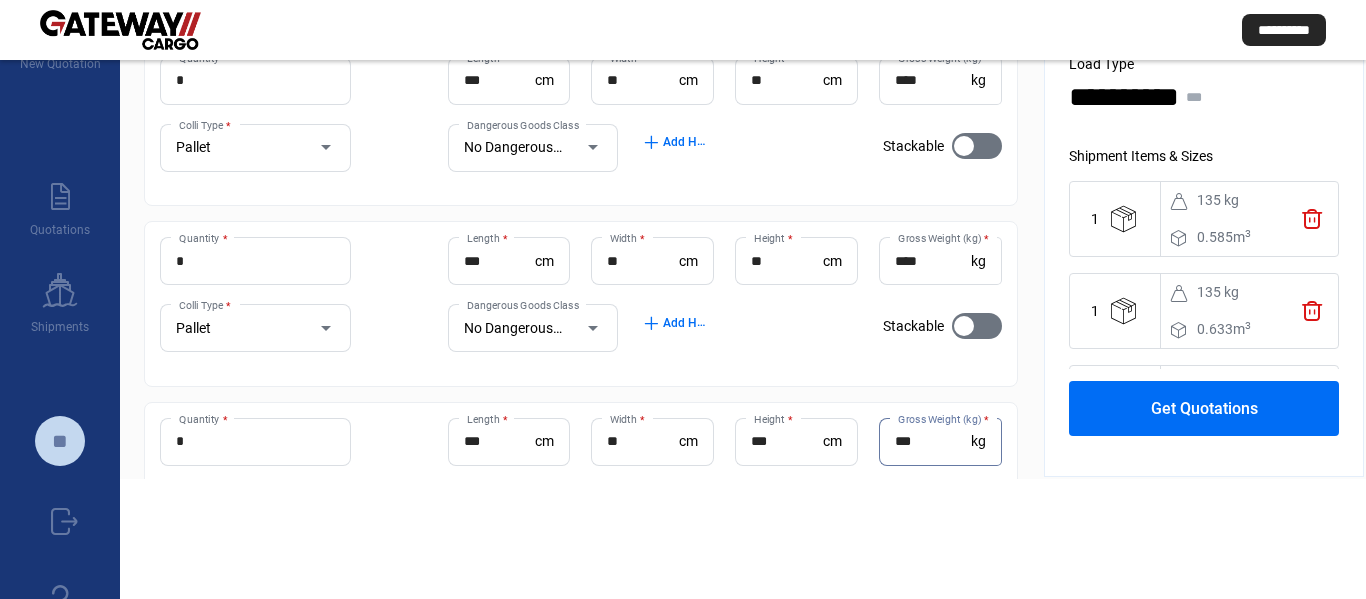 type on "***" 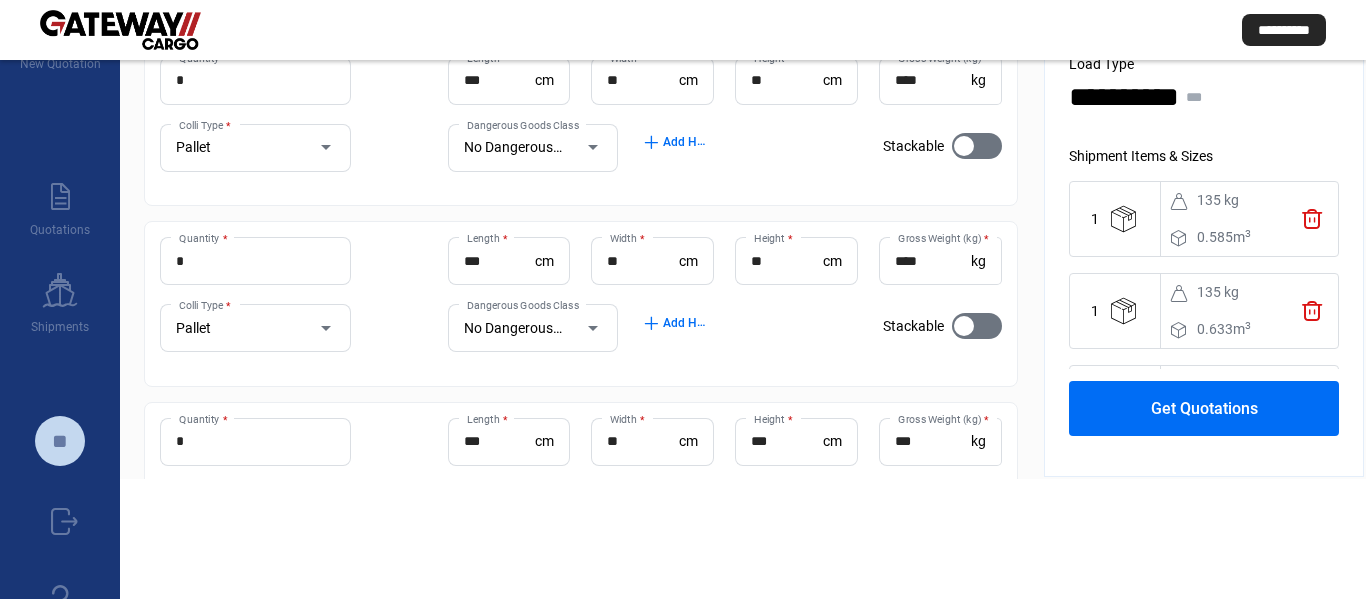 scroll, scrollTop: 406, scrollLeft: 0, axis: vertical 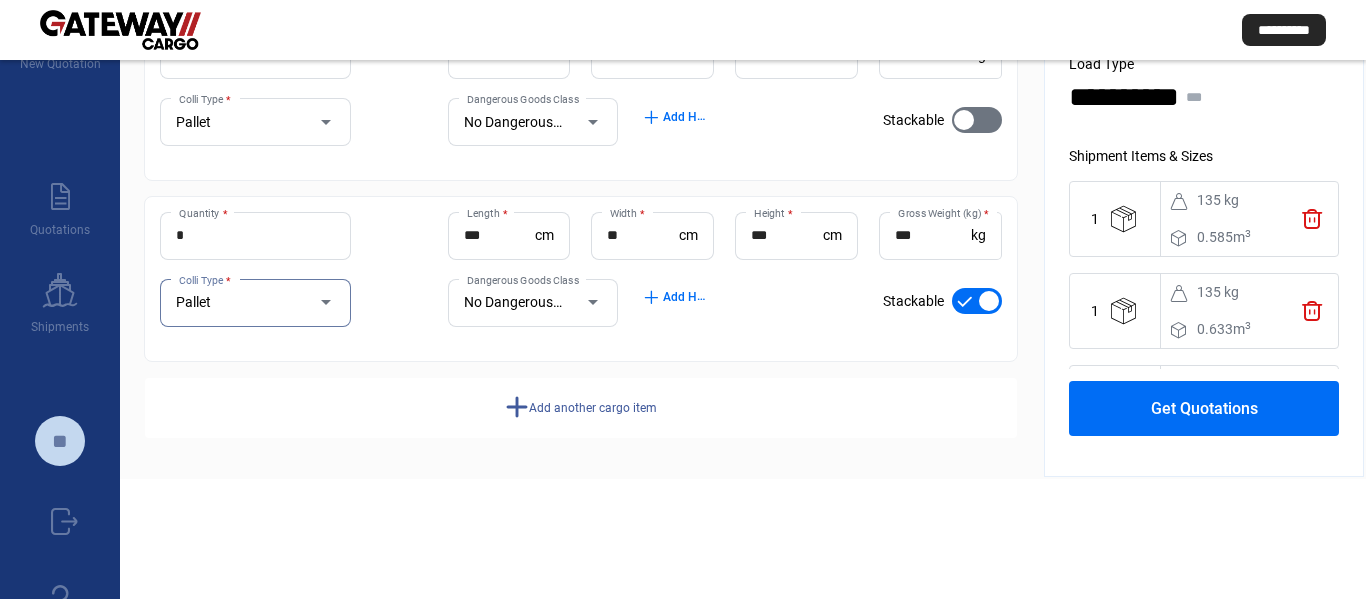 click on "Get Quotations" 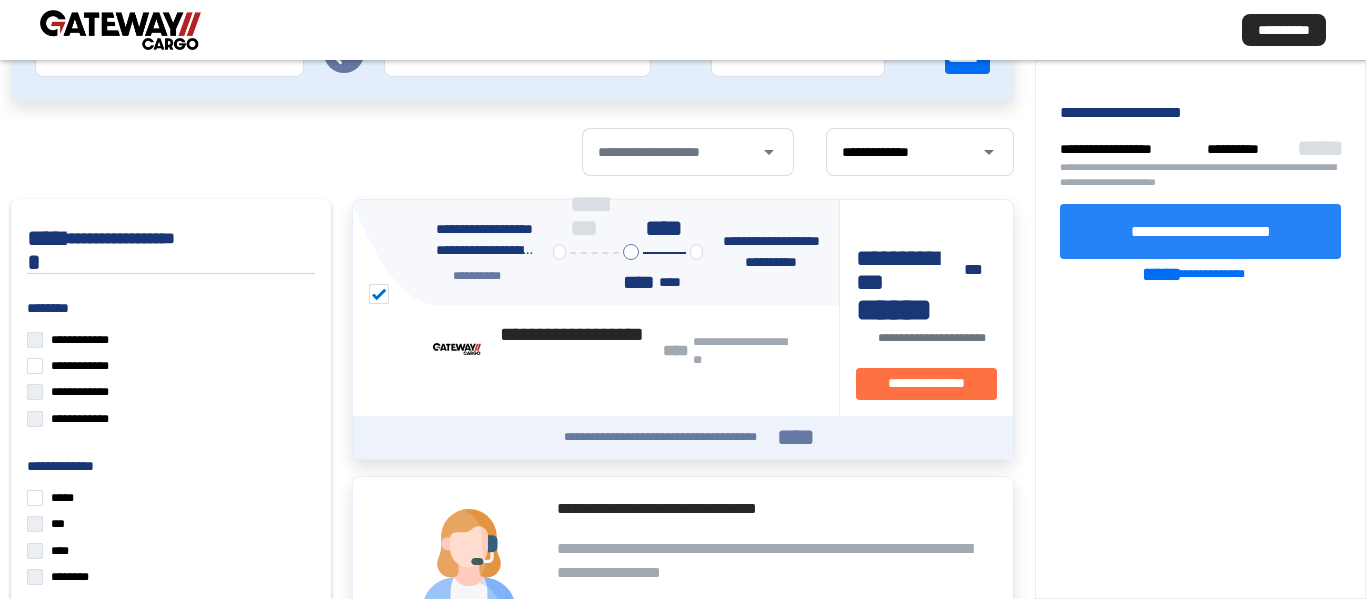 click on "**********" 